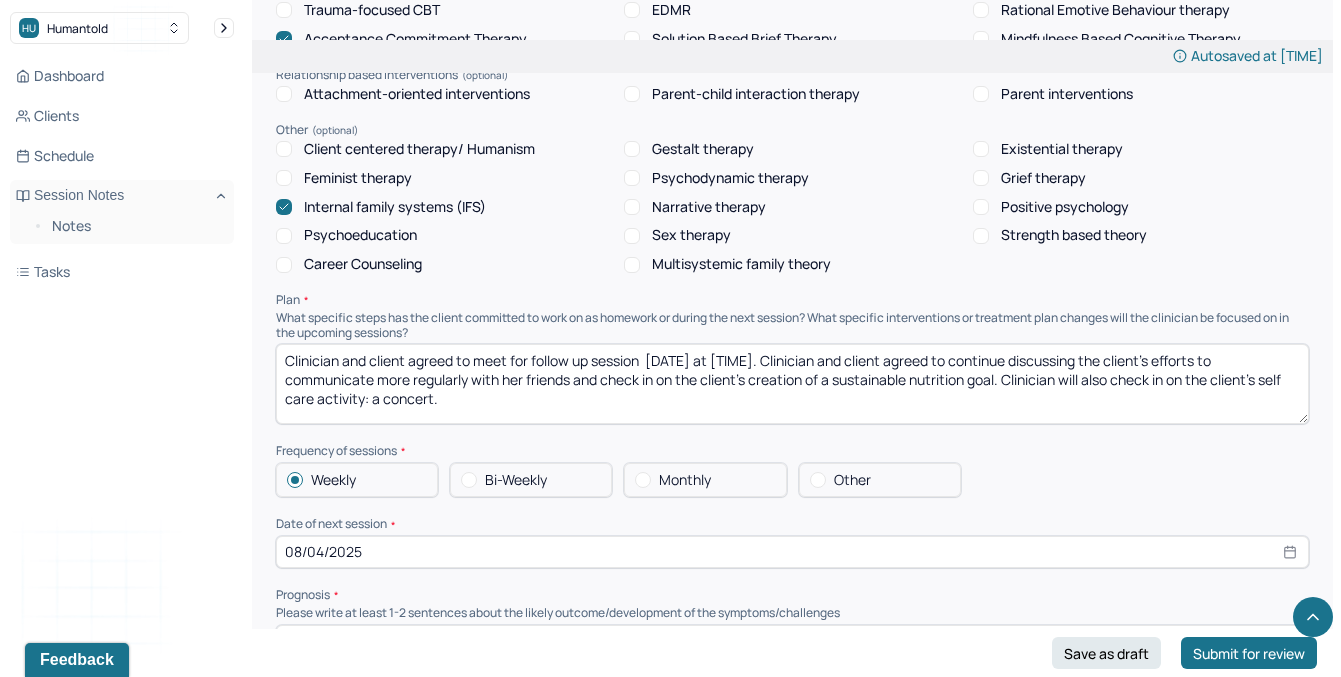 scroll, scrollTop: 0, scrollLeft: 0, axis: both 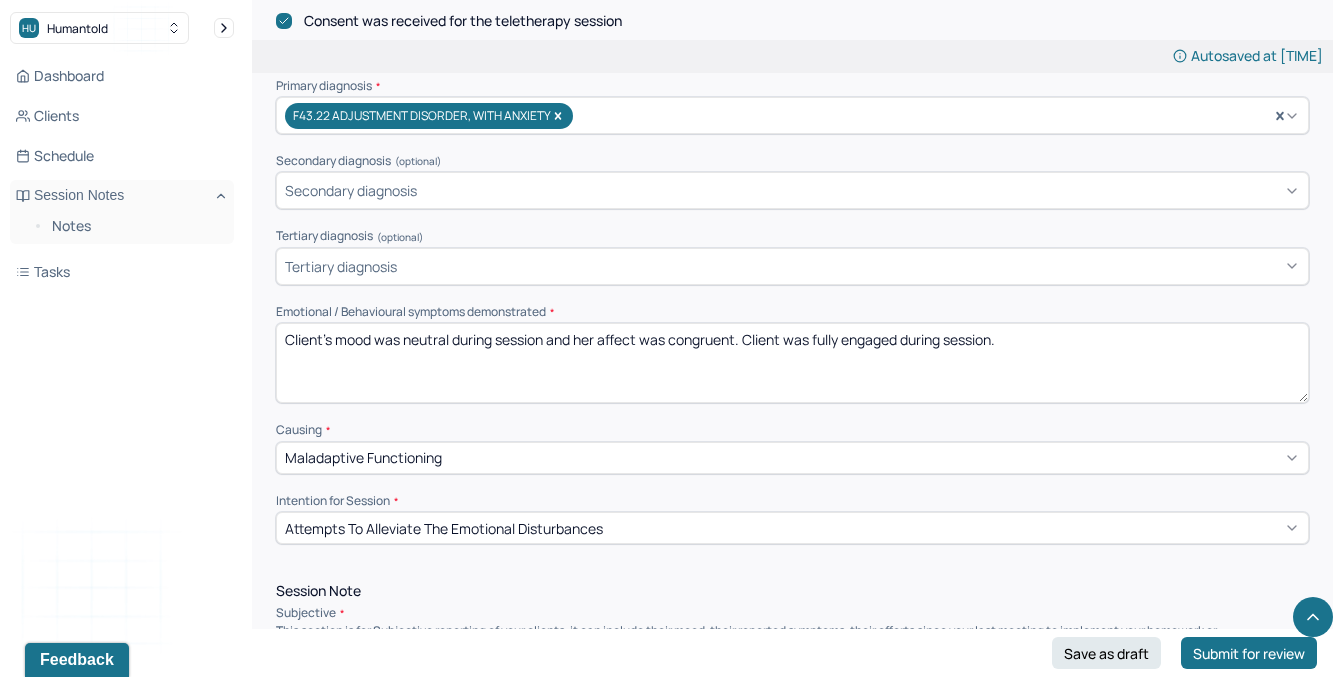click on "Client's mood was neutral during session and her affect was congruent. Client was fully engaged during session." at bounding box center (792, 363) 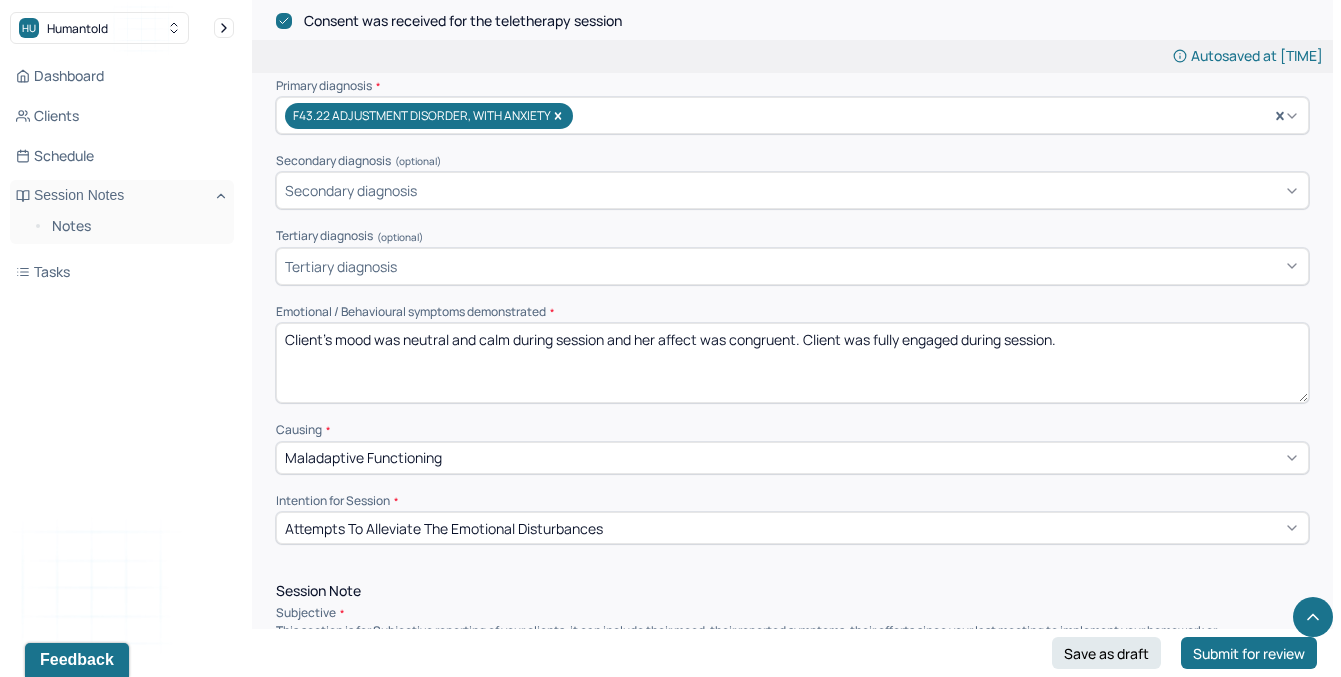 click on "Client's mood was neutral during session and her affect was congruent. Client was fully engaged during session." at bounding box center [792, 363] 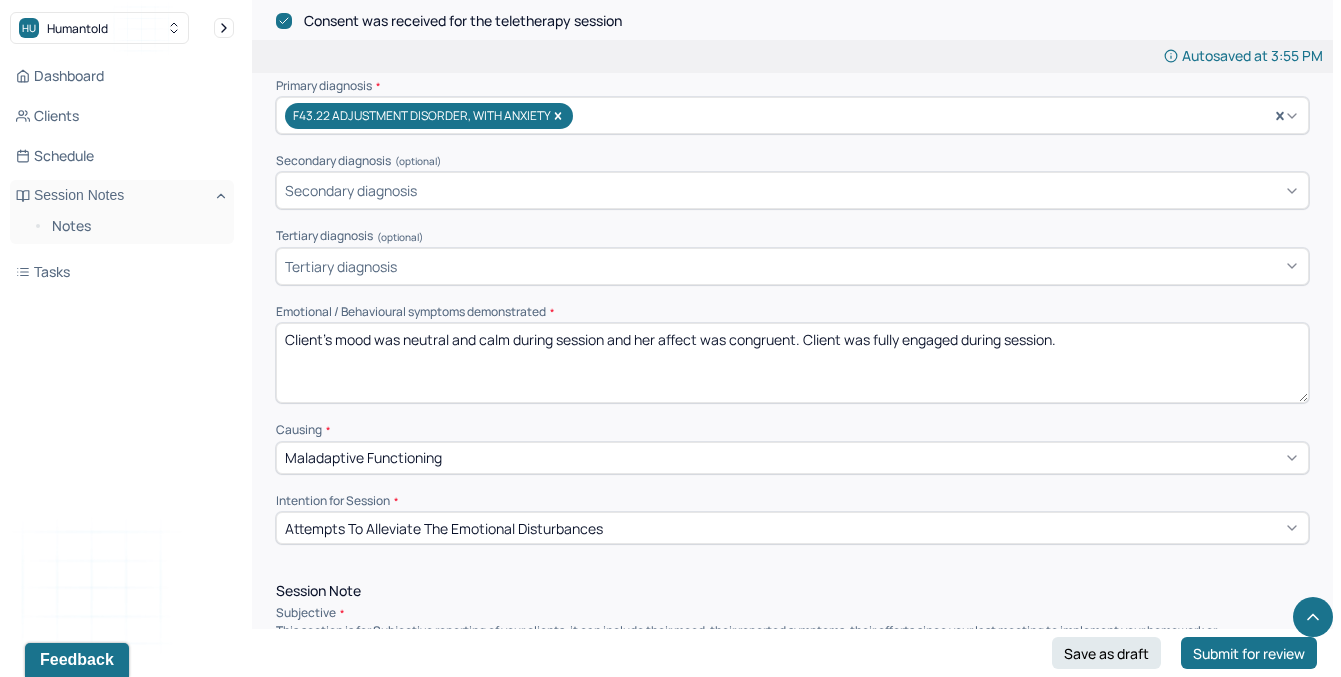 drag, startPoint x: 804, startPoint y: 331, endPoint x: 1088, endPoint y: 342, distance: 284.21295 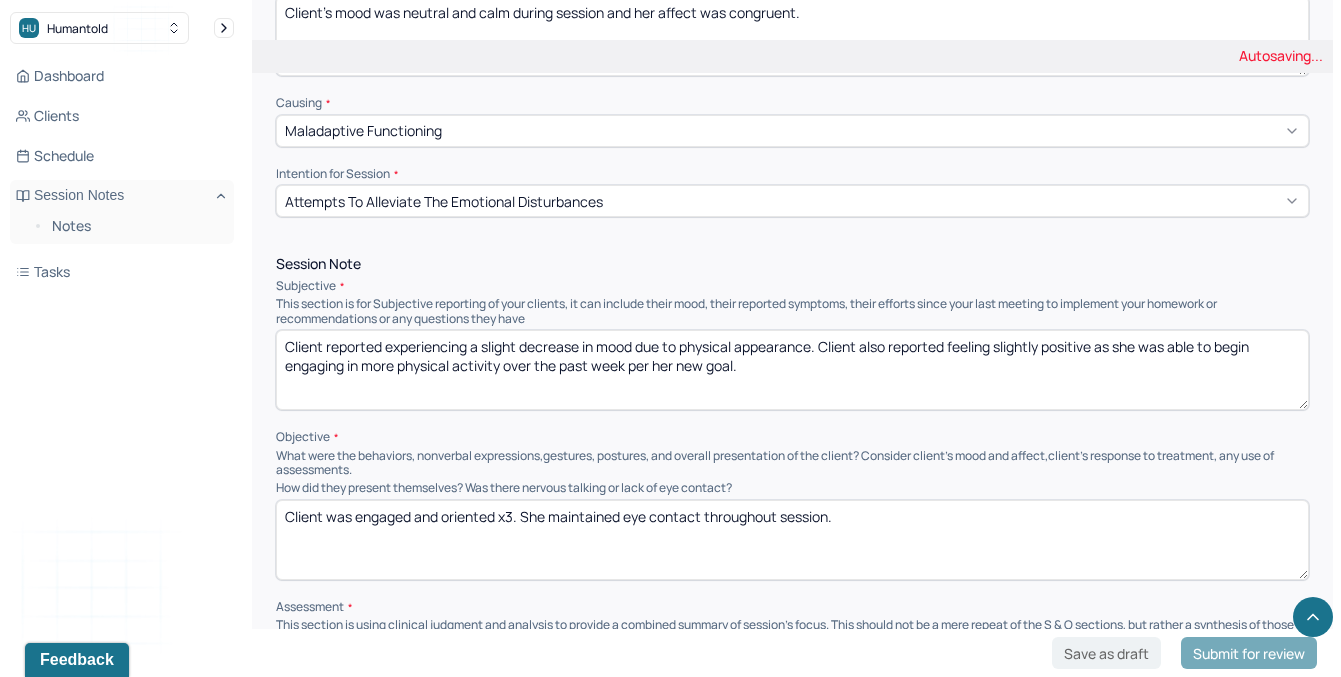 scroll, scrollTop: 1107, scrollLeft: 0, axis: vertical 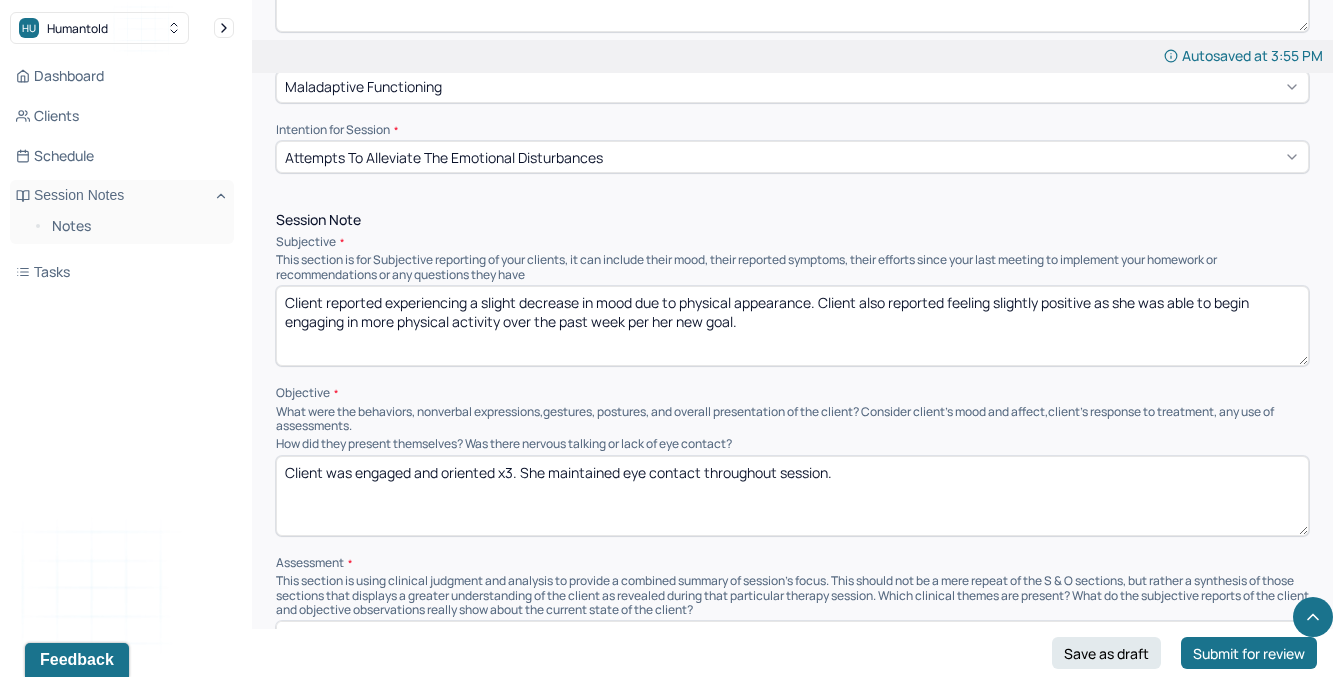 type on "Client's mood was neutral and calm during session and her affect was congruent." 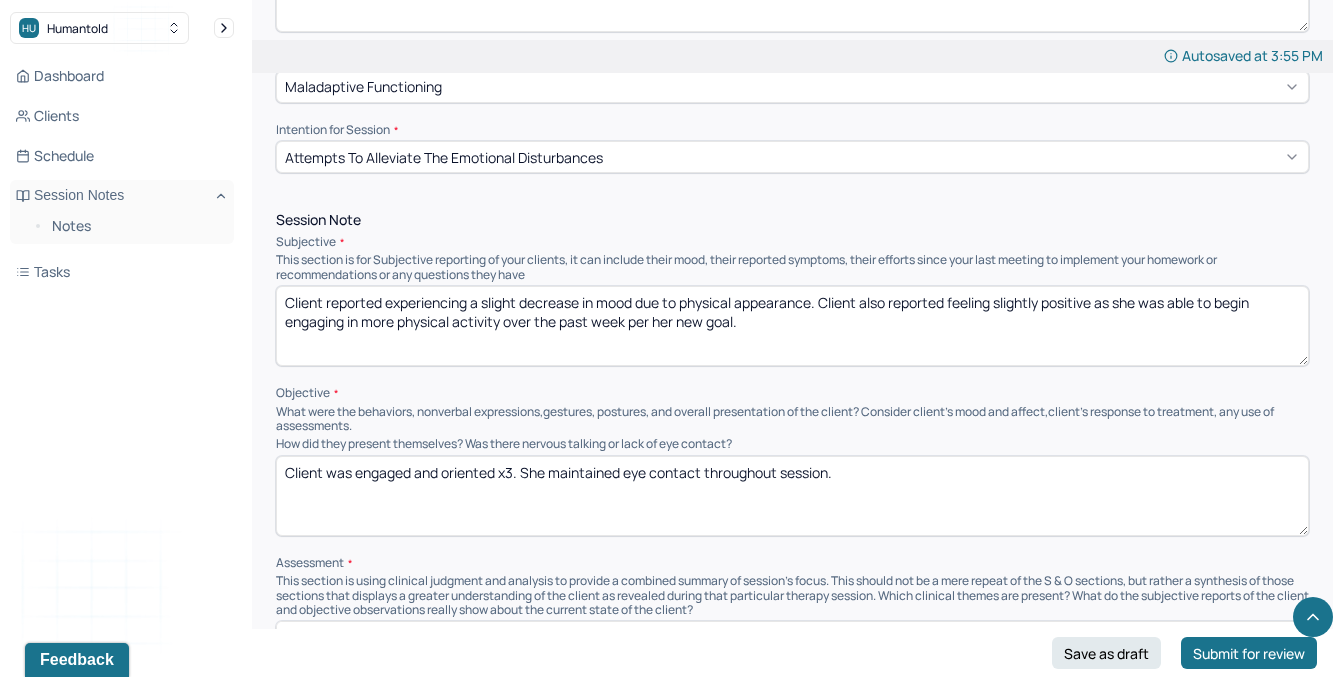 drag, startPoint x: 764, startPoint y: 325, endPoint x: 387, endPoint y: 298, distance: 377.9656 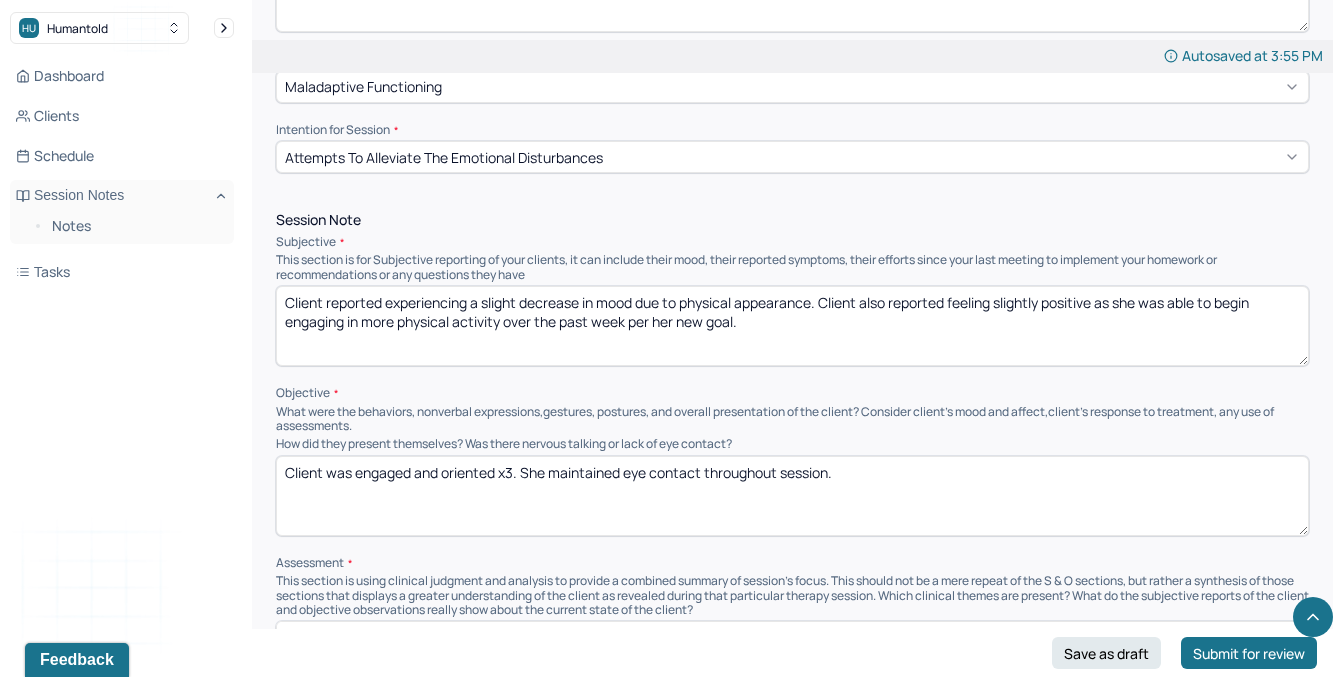 click on "Client reported experiencing a slight decrease in mood due to physical appearance. Client also reported feeling slightly positive as she was able to begin engaging in more physical activity over the past week per her new goal." at bounding box center (792, 326) 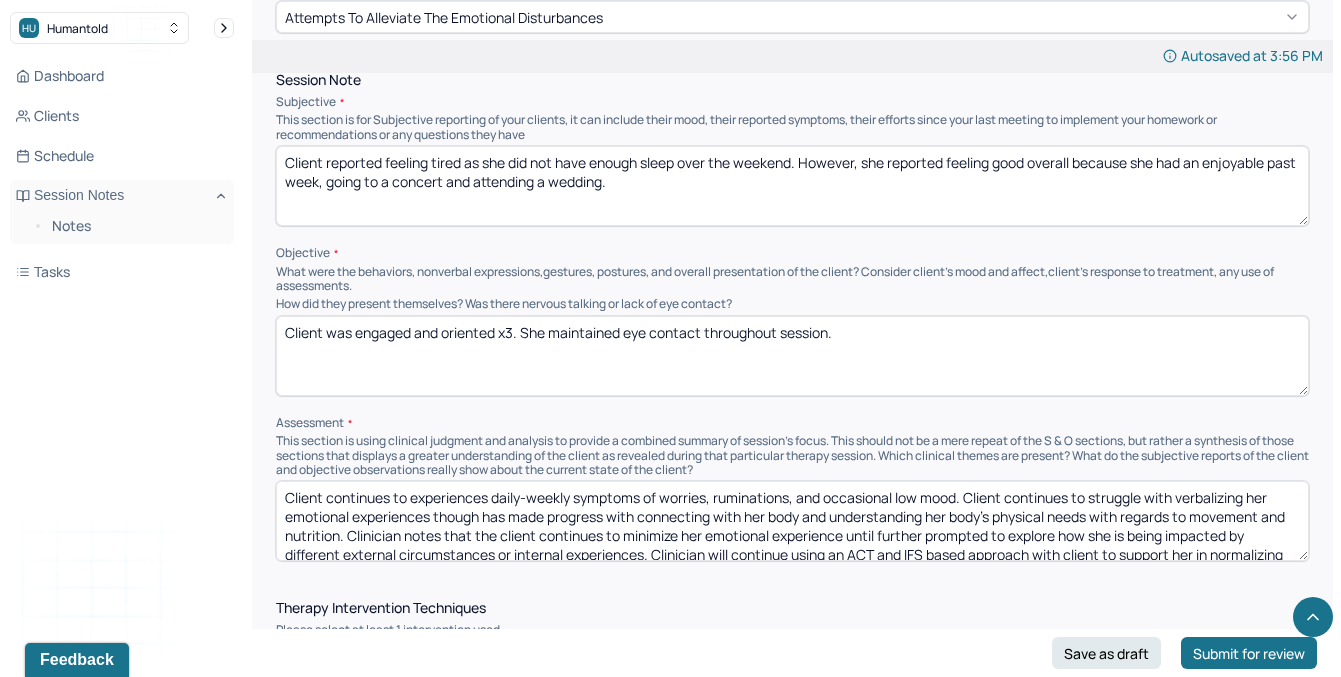 scroll, scrollTop: 1248, scrollLeft: 0, axis: vertical 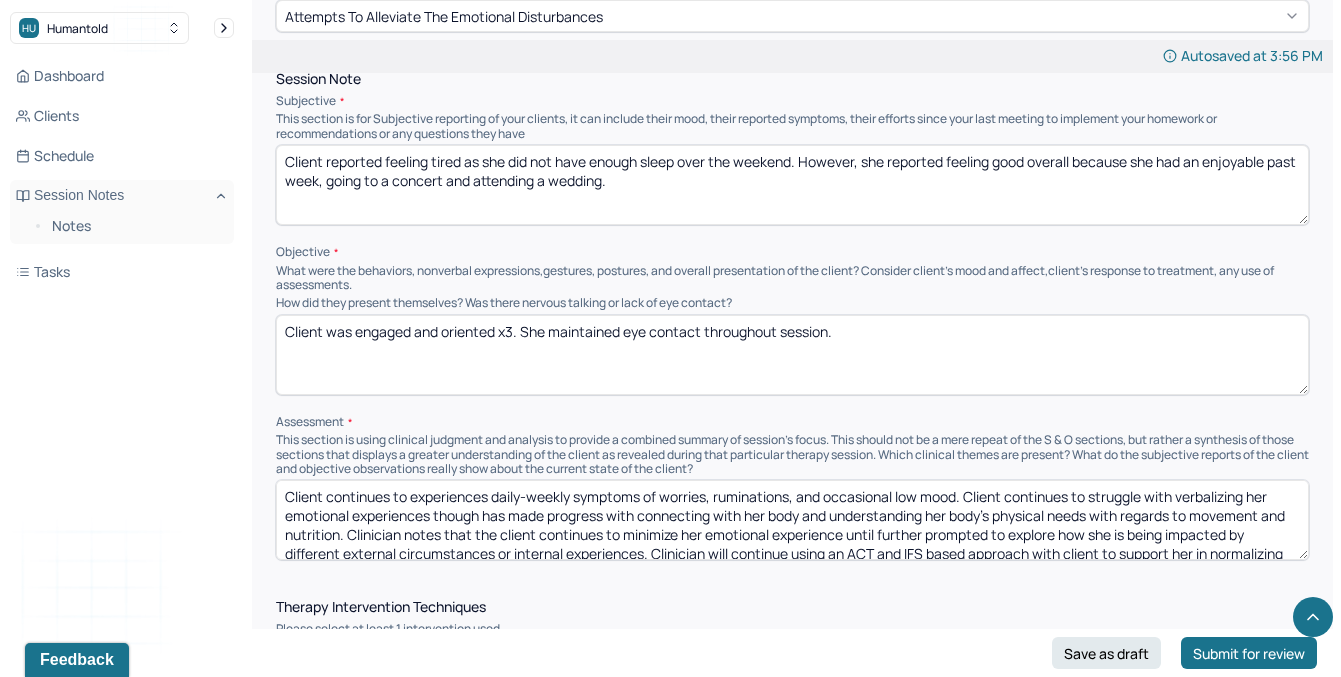 type on "Client reported feeling tired as she did not have enough sleep over the weekend. However, she reported feeling good overall because she had an enjoyable past week, going to a concert and attending a wedding." 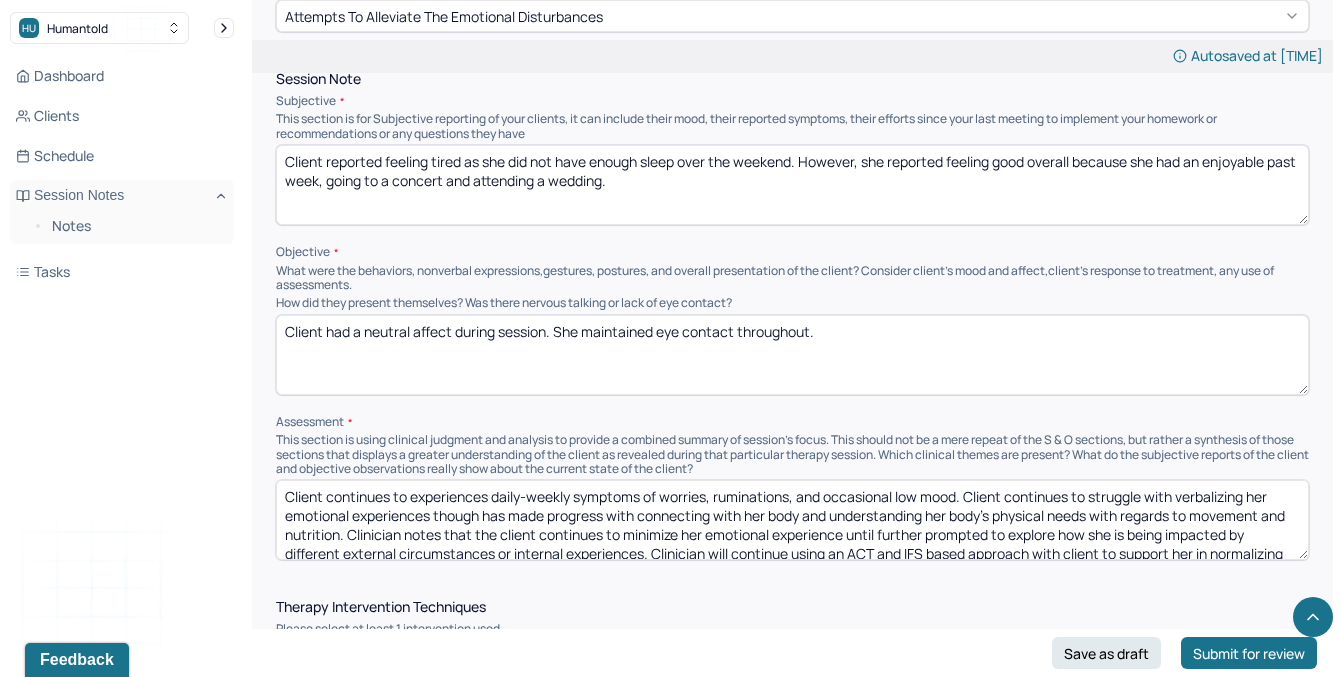 click on "Client had a neutral affect during session. She maintained eye contact throughout." at bounding box center [792, 355] 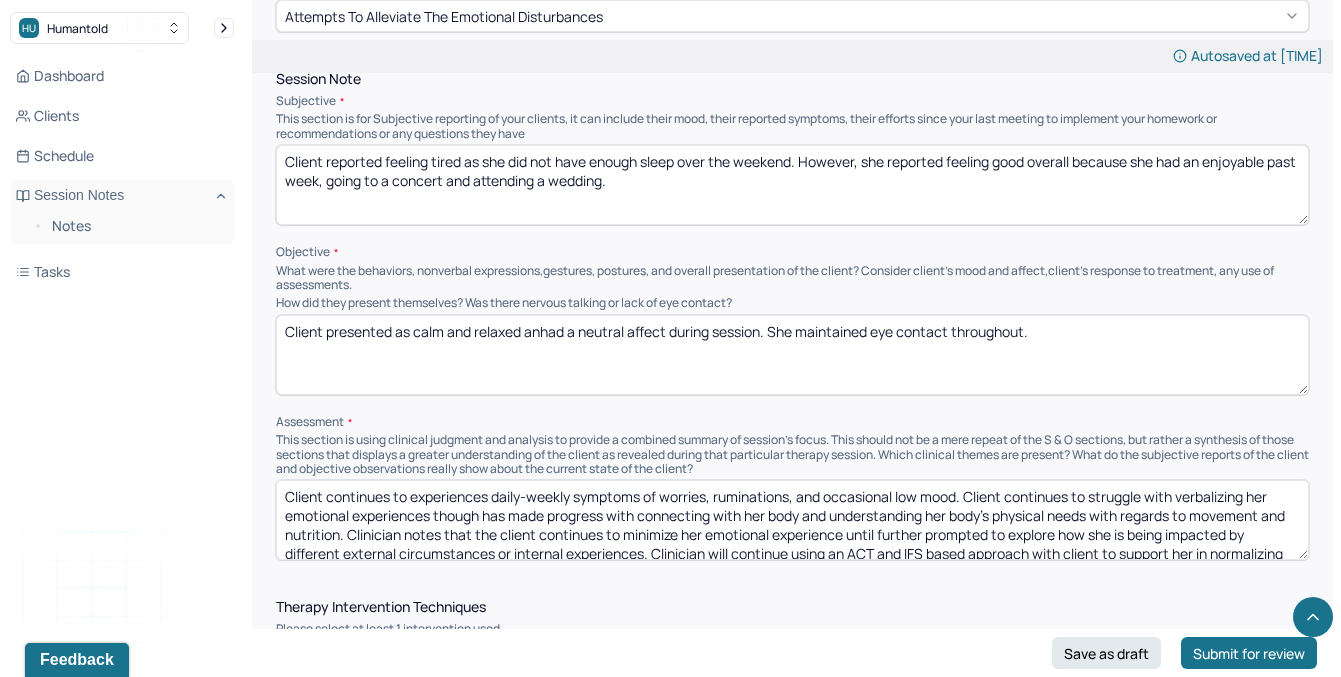 drag, startPoint x: 666, startPoint y: 327, endPoint x: 524, endPoint y: 327, distance: 142 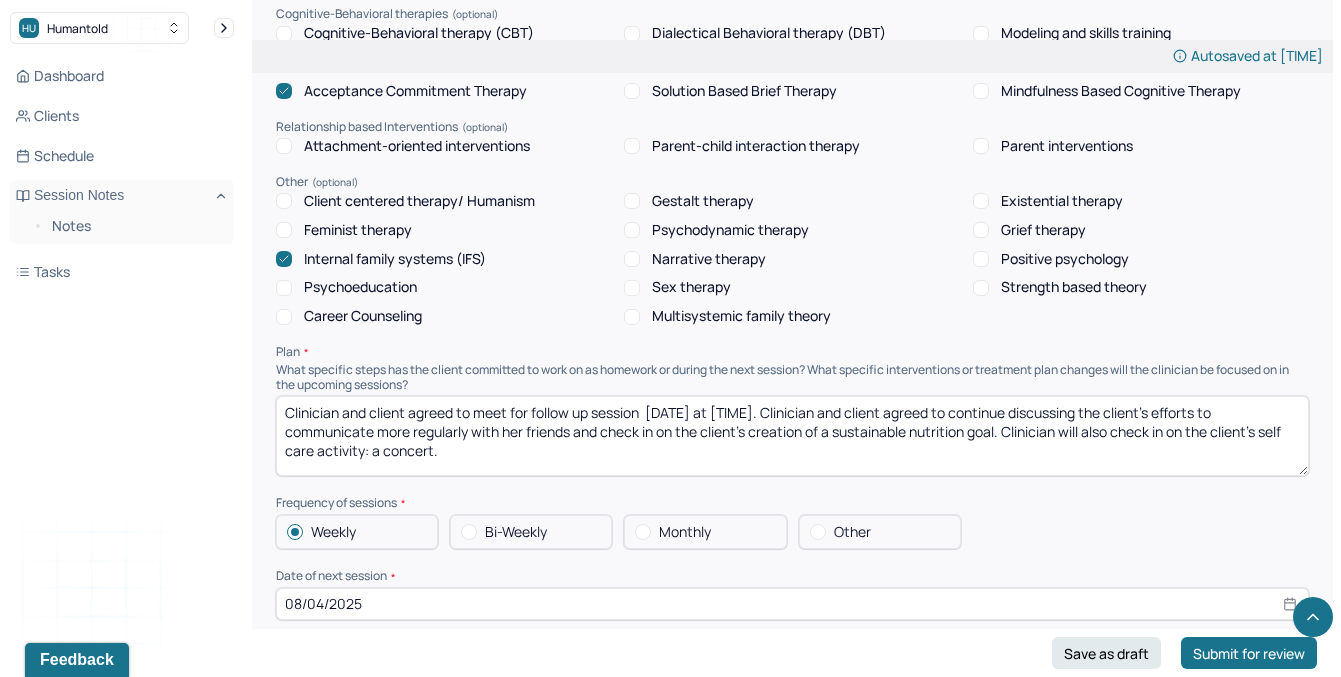 scroll, scrollTop: 1886, scrollLeft: 0, axis: vertical 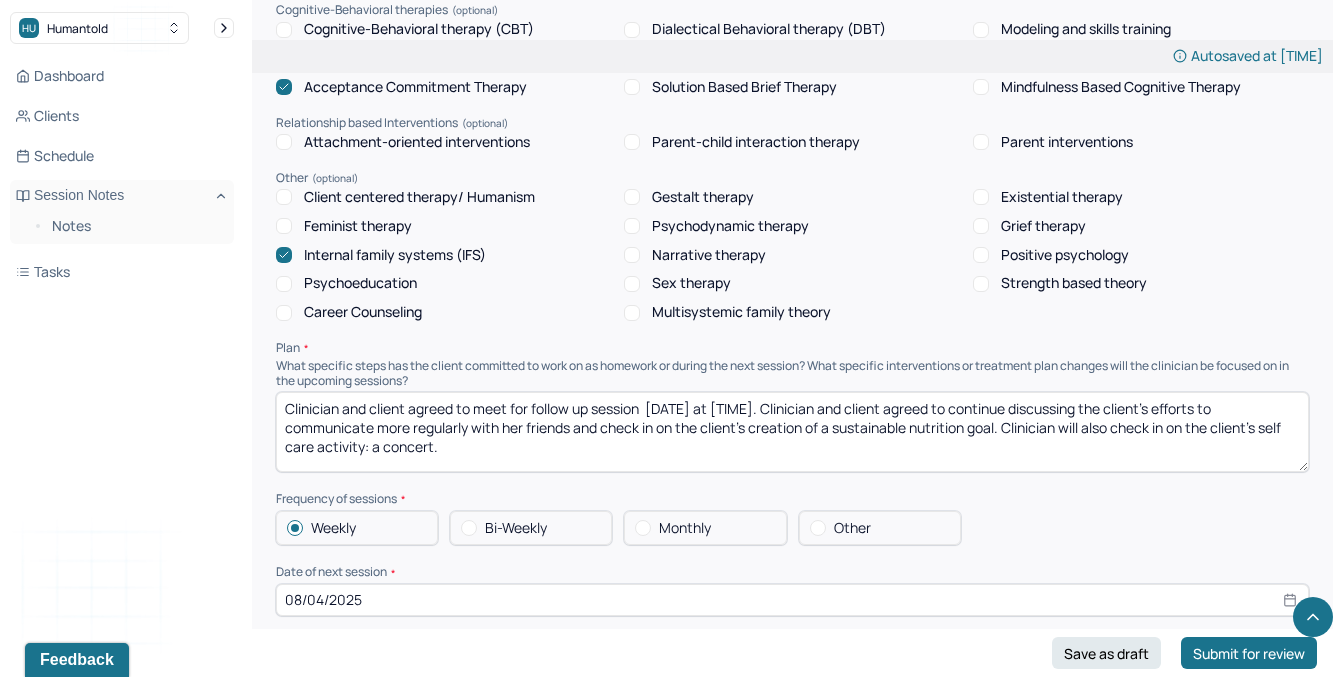 type on "Client presented as calm and relaxed during session. She maintained eye contact throughout." 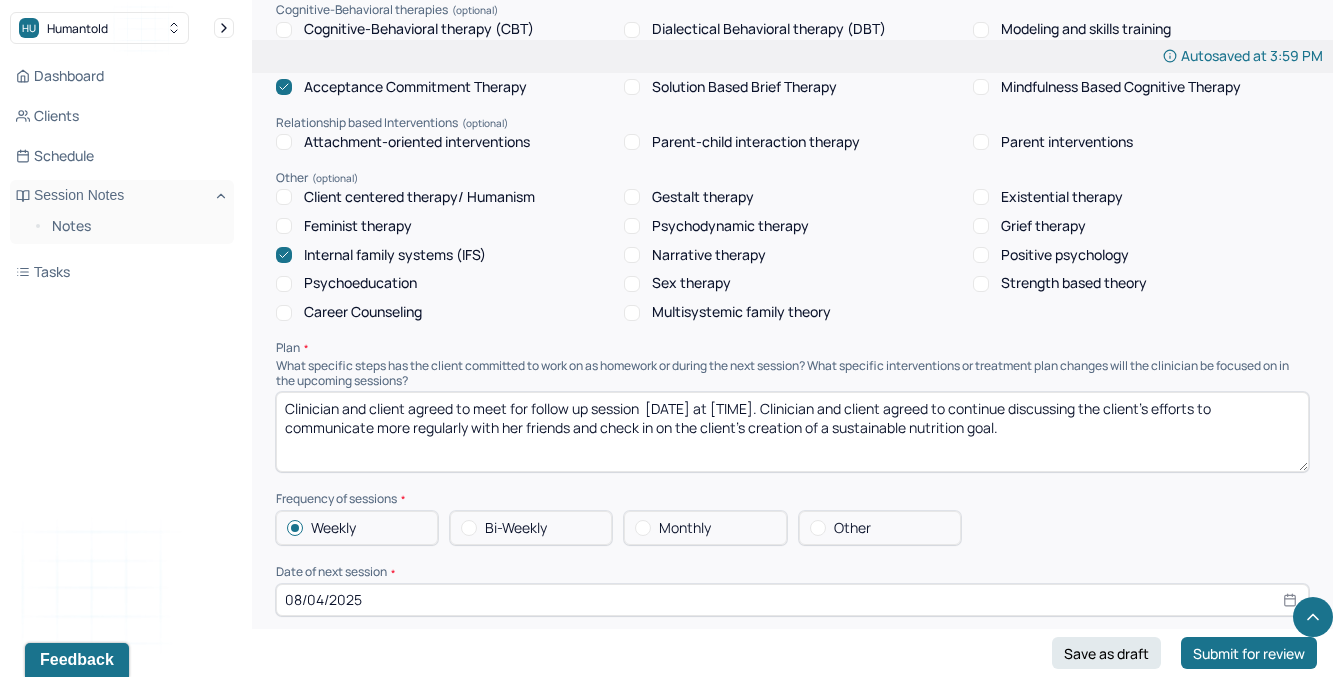 click on "Clinician and client agreed to meet for follow up session  [DATE] at [TIME]. Clinician and client agreed to continue discussing the client's efforts to communicate more regularly with her friends and check in on the client's creation of a sustainable nutrition goal." at bounding box center (792, 432) 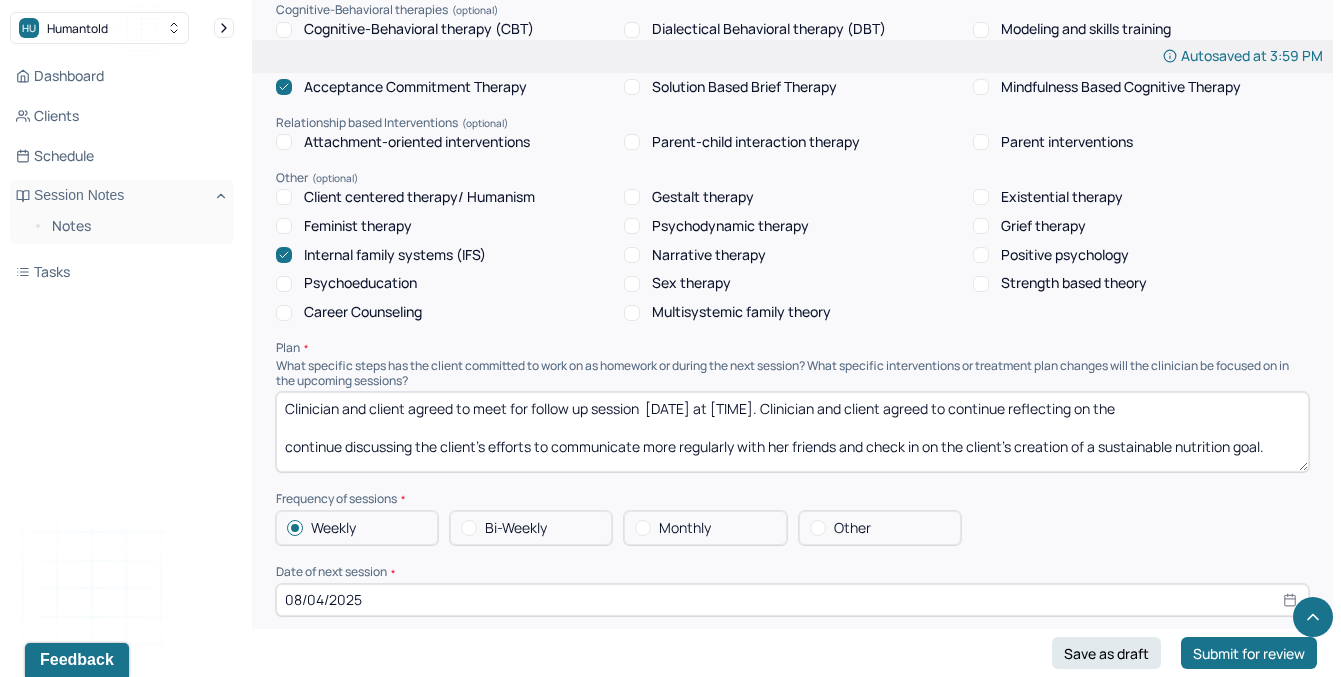click on "Clinician and client agreed to meet for follow up session  [DATE] at [TIME]. Clinician and client agreed to continue discussing the client's efforts to communicate more regularly with her friends and check in on the client's creation of a sustainable nutrition goal." at bounding box center (792, 432) 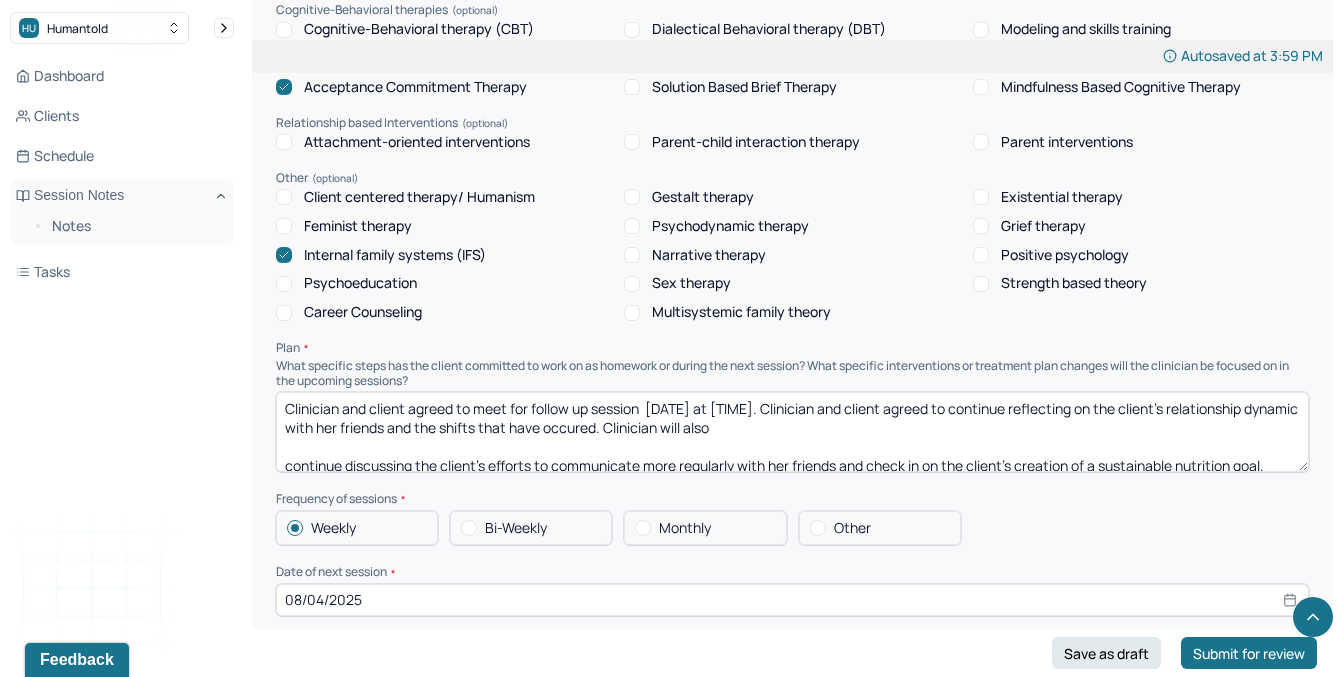scroll, scrollTop: 9, scrollLeft: 0, axis: vertical 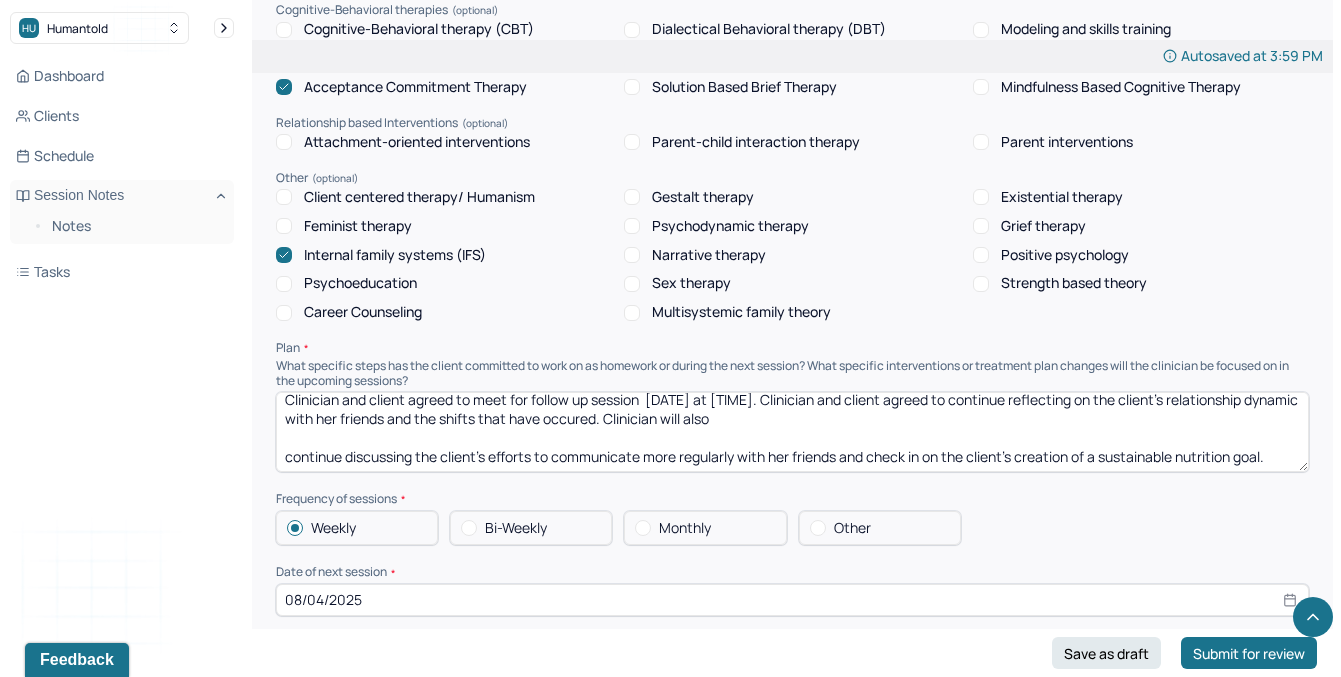 drag, startPoint x: 848, startPoint y: 427, endPoint x: 1233, endPoint y: 465, distance: 386.8708 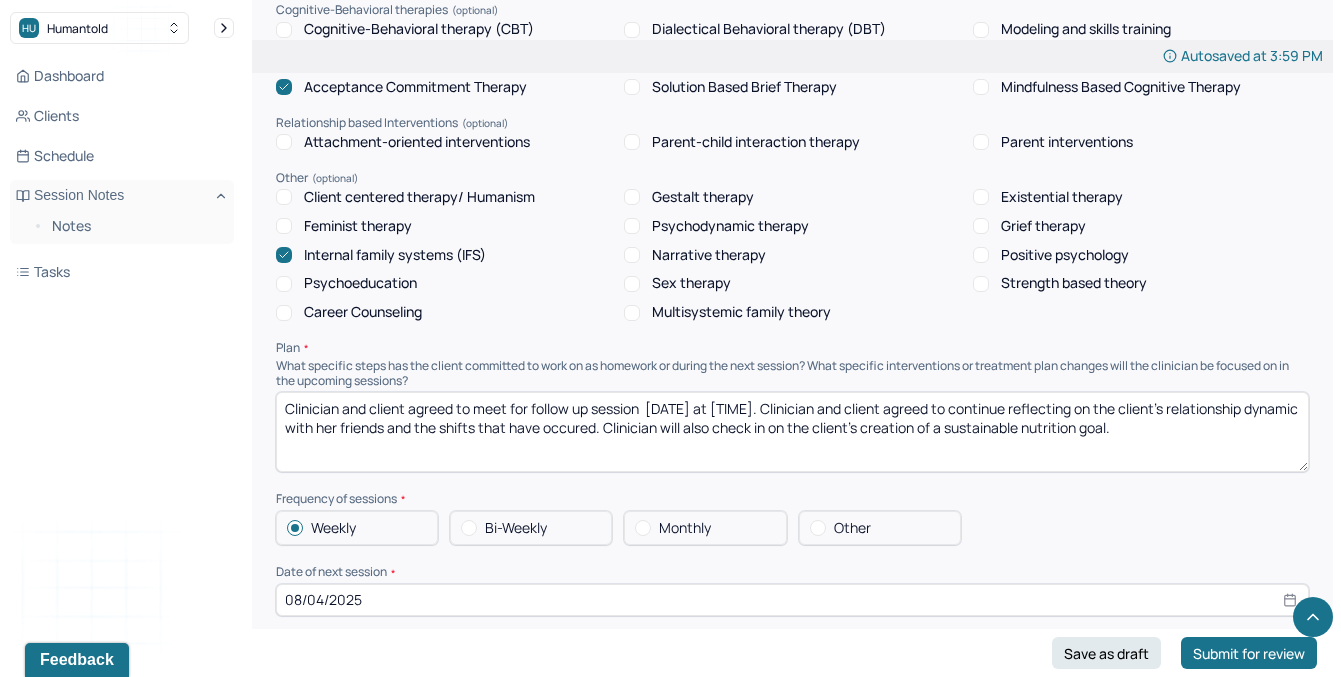 scroll, scrollTop: 0, scrollLeft: 0, axis: both 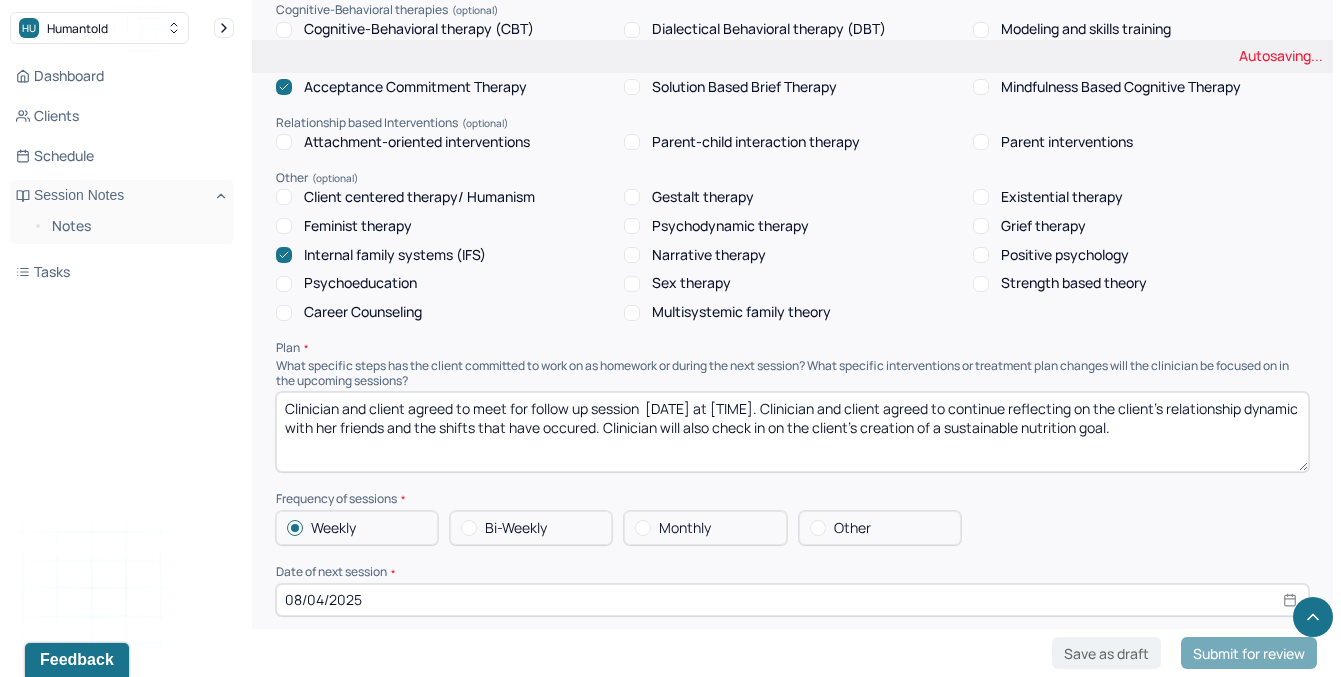 click on "Clinician and client agreed to meet for follow up session  [DATE] at [TIME]. Clinician and client agreed to continue reflecting on the client's relationship dynamic with her friends and the shifts that have occured. Clinician will also
continue discussing the client's efforts to communicate more regularly with her friends and check in on the client's creation of a sustainable nutrition goal." at bounding box center [792, 432] 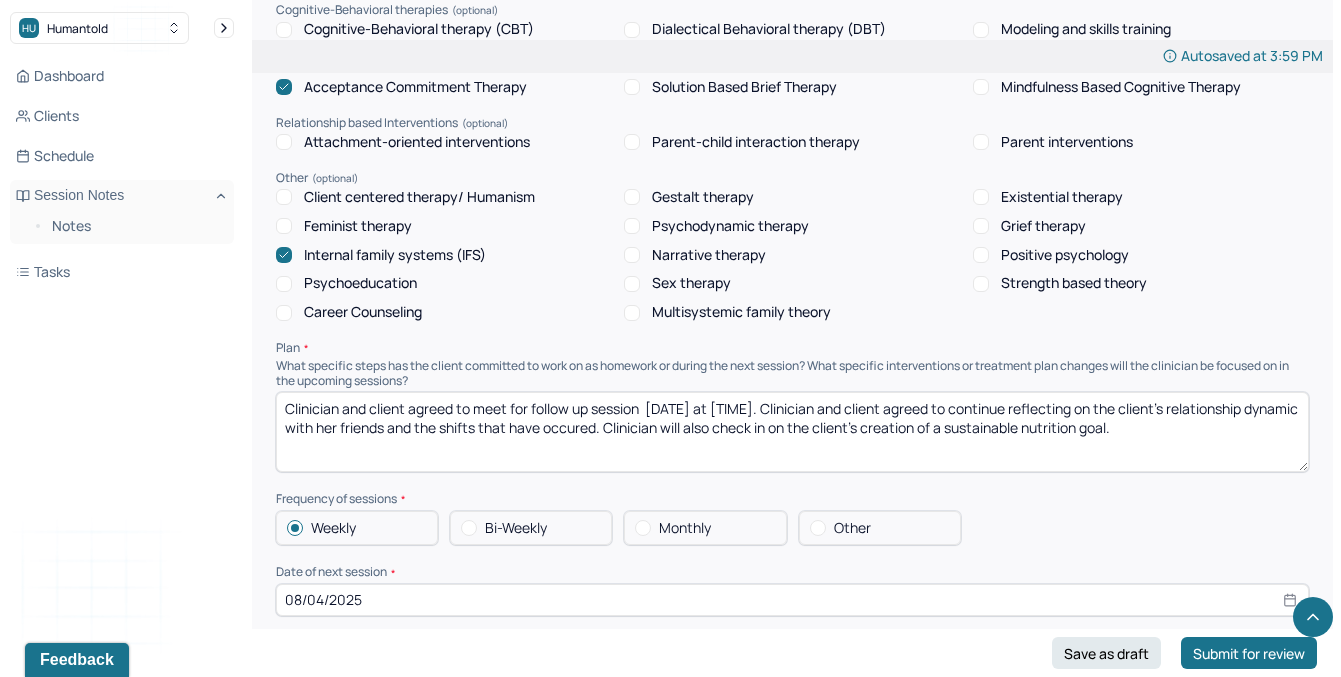 type on "Clinician and client agreed to meet for follow up session  [DATE] at [TIME]. Clinician and client agreed to continue reflecting on the client's relationship dynamic with her friends and the shifts that have occured. Clinician will also check in on the client's creation of a sustainable nutrition goal." 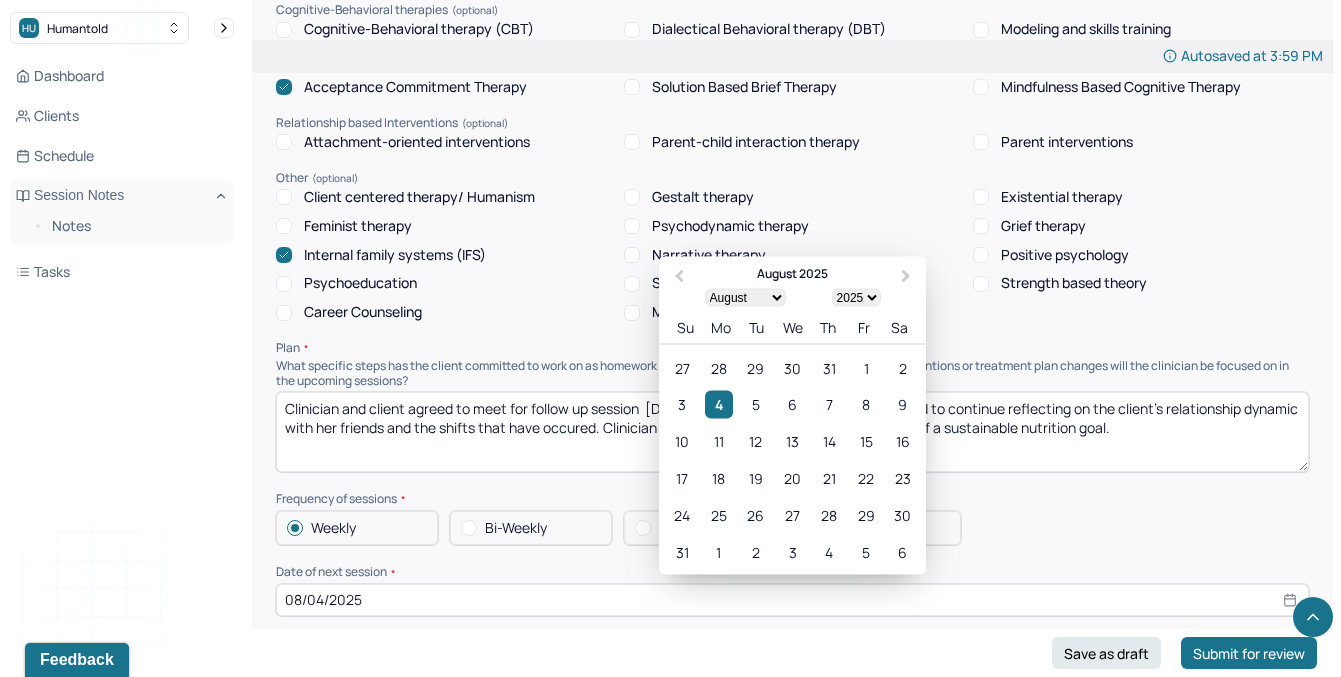 click on "08/04/2025" at bounding box center (792, 600) 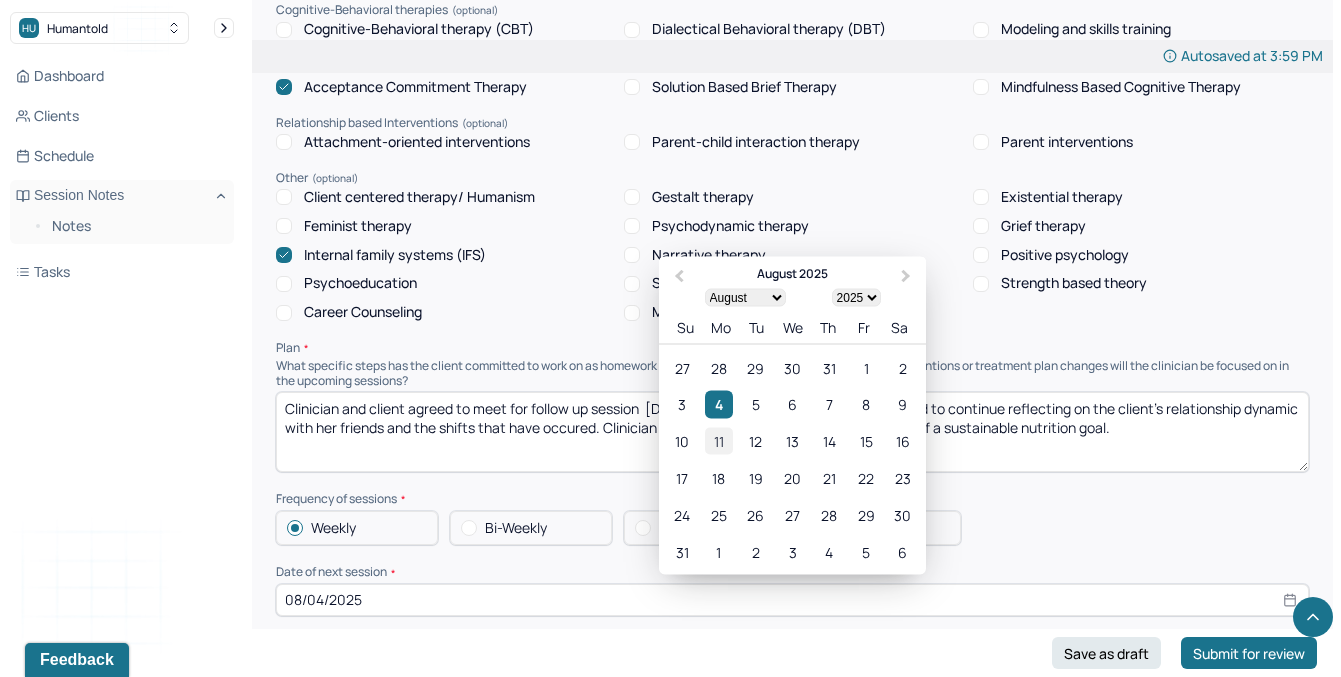 click on "11" at bounding box center (718, 441) 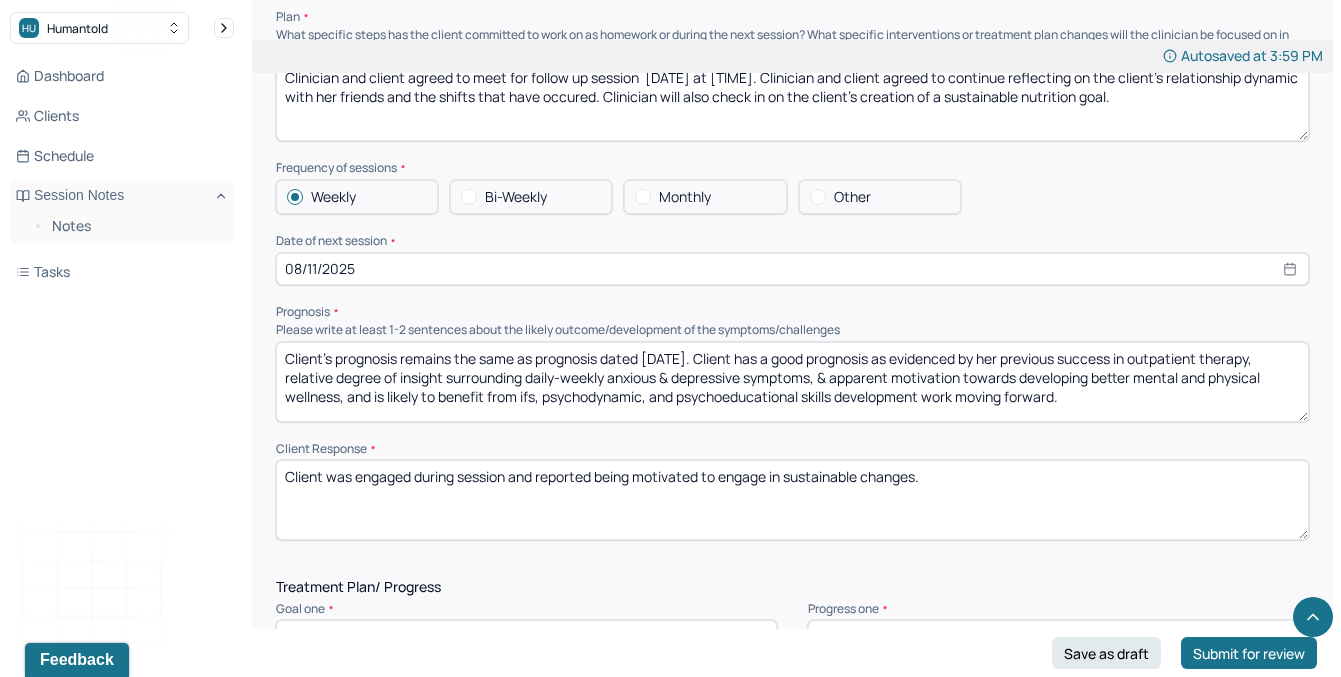scroll, scrollTop: 2236, scrollLeft: 0, axis: vertical 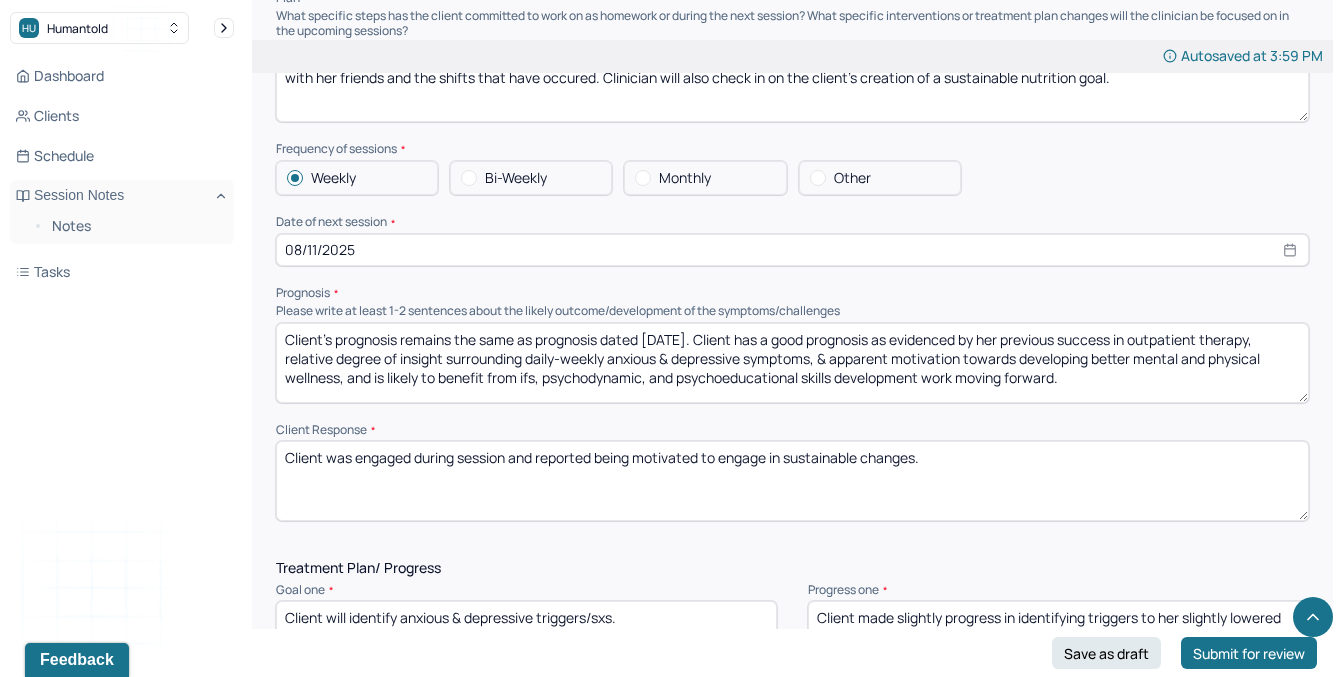 click on "Client's prognosis remains the same as prognosis dated [DATE]. Client has a good prognosis as evidenced by her previous success in outpatient therapy, relative degree of insight surrounding daily-weekly anxious & depressive symptoms, & apparent motivation towards developing better mental and physical wellness, and is likely to benefit from ifs, psychodynamic, and psychoeducational skills development work moving forward." at bounding box center (792, 363) 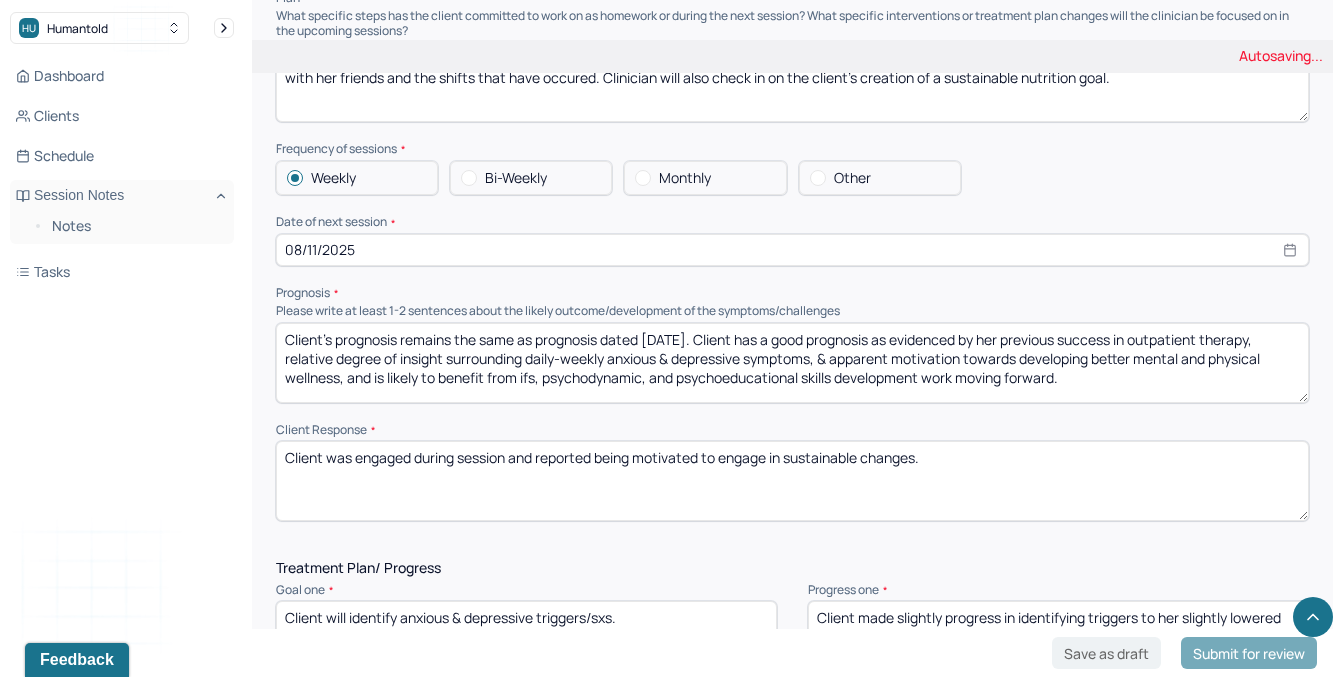 click on "Client's prognosis remains the same as prognosis dated [DATE]. Client has a good prognosis as evidenced by her previous success in outpatient therapy, relative degree of insight surrounding daily-weekly anxious & depressive symptoms, & apparent motivation towards developing better mental and physical wellness, and is likely to benefit from ifs, psychodynamic, and psychoeducational skills development work moving forward." at bounding box center (792, 363) 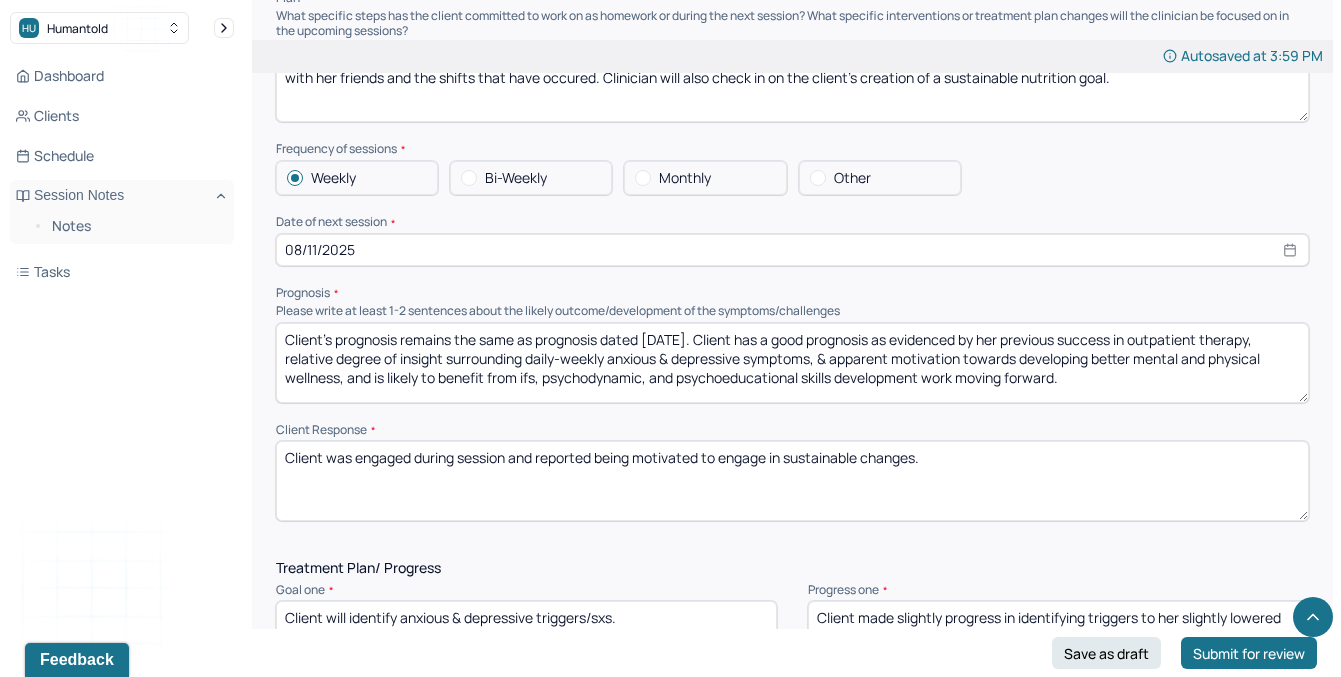scroll, scrollTop: 0, scrollLeft: 0, axis: both 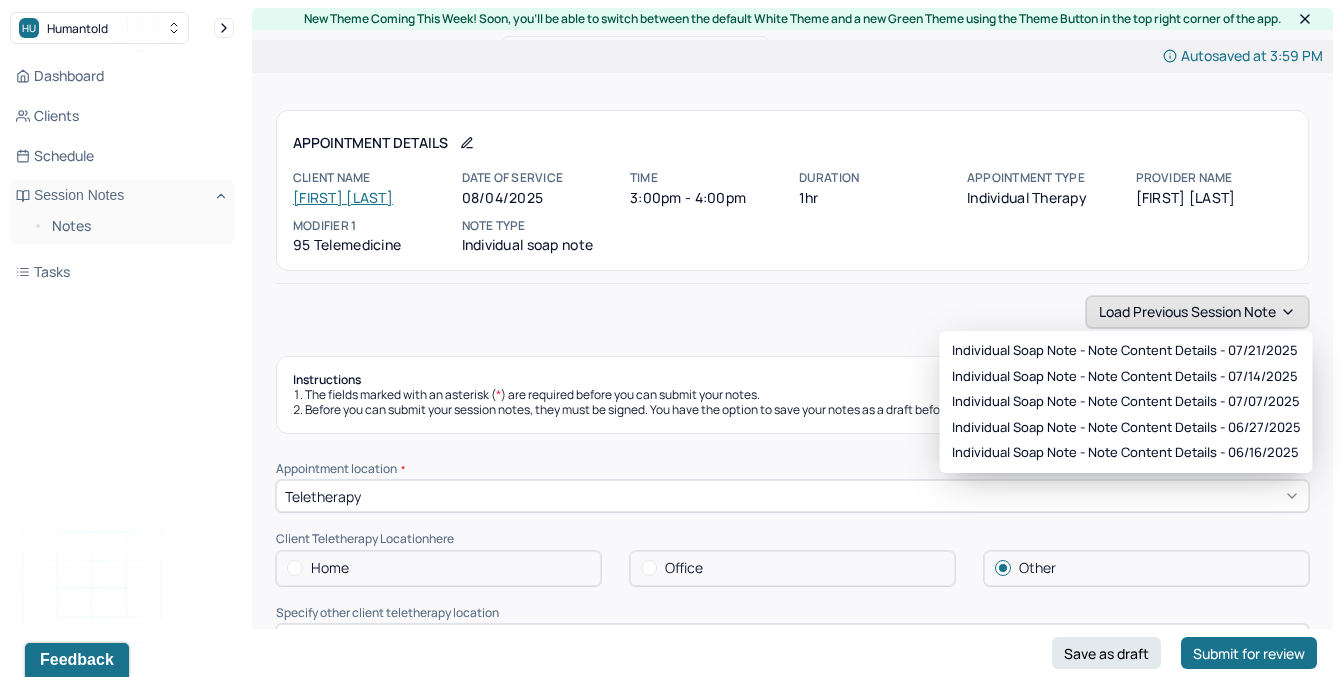 click on "Load previous session note" at bounding box center (1197, 312) 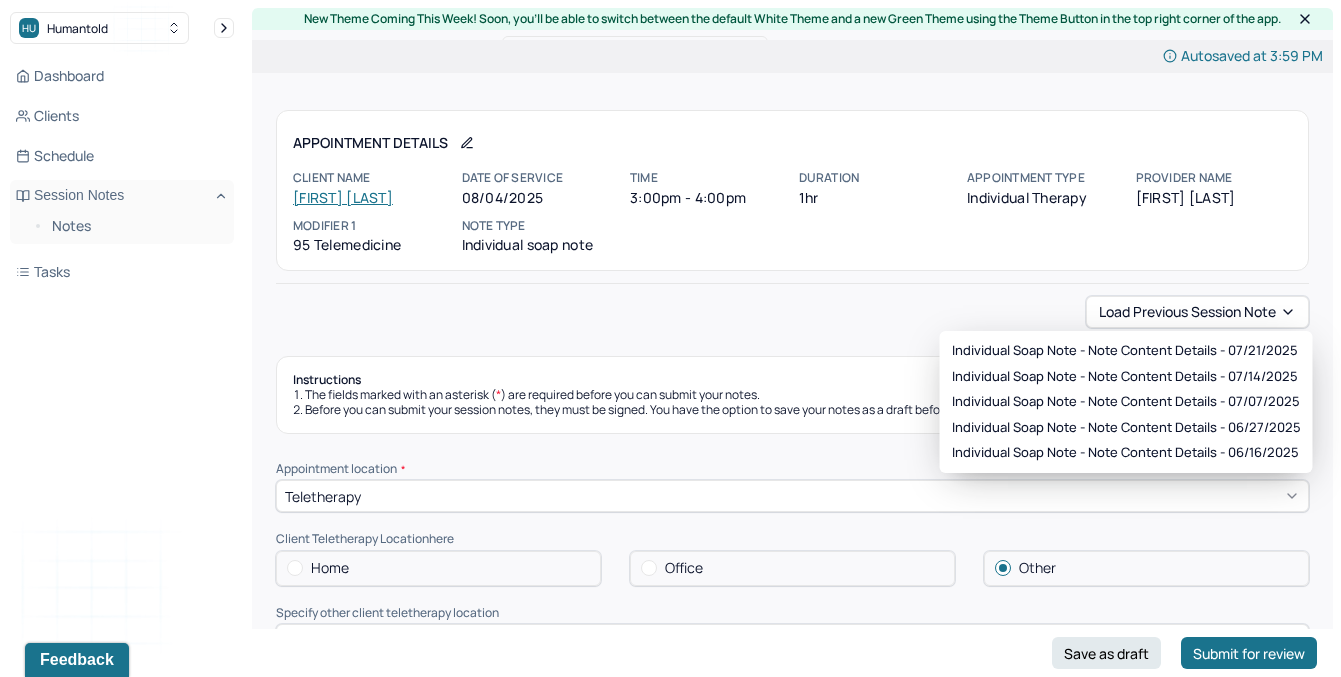 click on "Instructions The fields marked with an asterisk ( * ) are required before you can submit your notes. Before you can submit your session notes, they must be signed. You have the option to save your notes as a draft before making a submission. Appointment location * Teletherapy Client Teletherapy Location here Home Office Other Specify other client teletherapy location Client was at her workplace Provider Teletherapy Location Home Office Other Consent was received for the teletherapy session The teletherapy session was conducted via video Primary diagnosis * F43.22 ADJUSTMENT DISORDER, WITH ANXIETY Secondary diagnosis (optional) Secondary diagnosis Tertiary diagnosis (optional) Tertiary diagnosis Emotional / Behavioural symptoms demonstrated * Client's mood was neutral and calm during session and her affect was congruent. Causing * Maladaptive Functioning Intention for Session * Attempts to alleviate the emotional disturbances Session Note Subjective Objective Assessment EDMR Other *" at bounding box center [792, 1954] 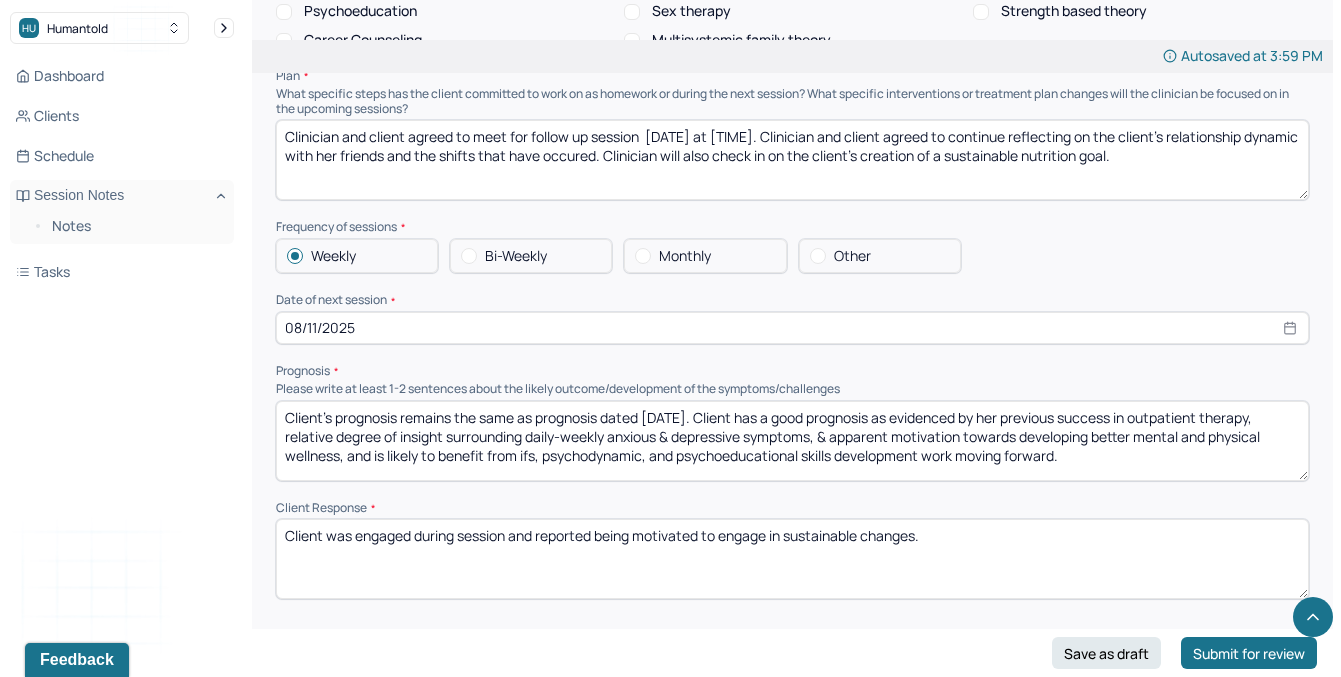 scroll, scrollTop: 2133, scrollLeft: 0, axis: vertical 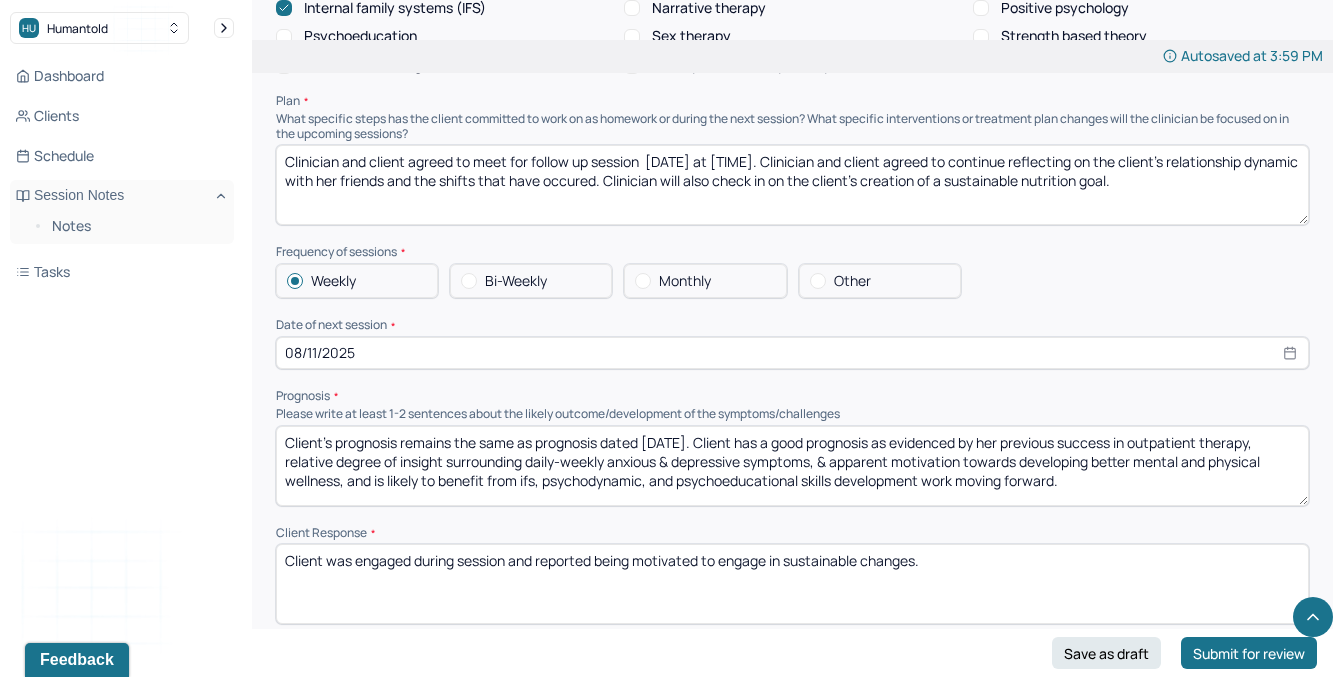 click on "Client's prognosis remains the same as prognosis dated [DATE]. Client has a good prognosis as evidenced by her previous success in outpatient therapy, relative degree of insight surrounding daily-weekly anxious & depressive symptoms, & apparent motivation towards developing better mental and physical wellness, and is likely to benefit from ifs, psychodynamic, and psychoeducational skills development work moving forward." at bounding box center [792, 466] 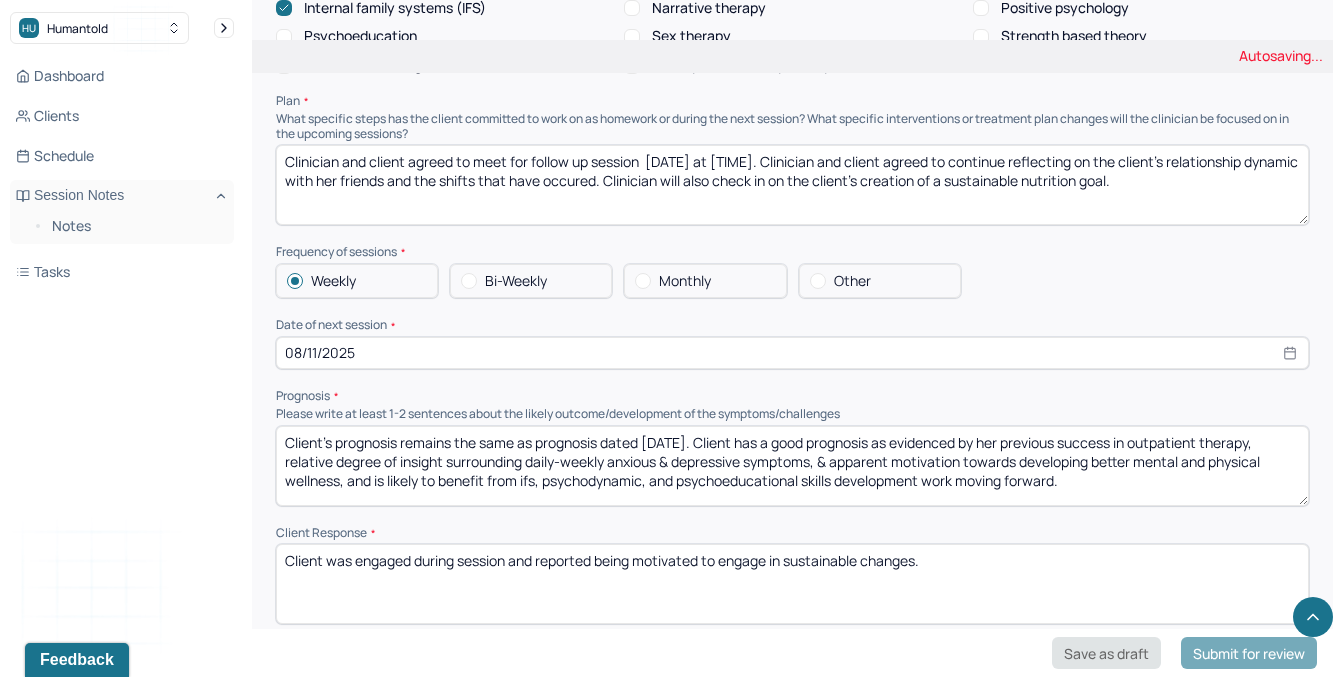 type on "Client's prognosis remains the same as prognosis dated [DATE]. Client has a good prognosis as evidenced by her previous success in outpatient therapy, relative degree of insight surrounding daily-weekly anxious & depressive symptoms, & apparent motivation towards developing better mental and physical wellness, and is likely to benefit from ifs, psychodynamic, and psychoeducational skills development work moving forward." 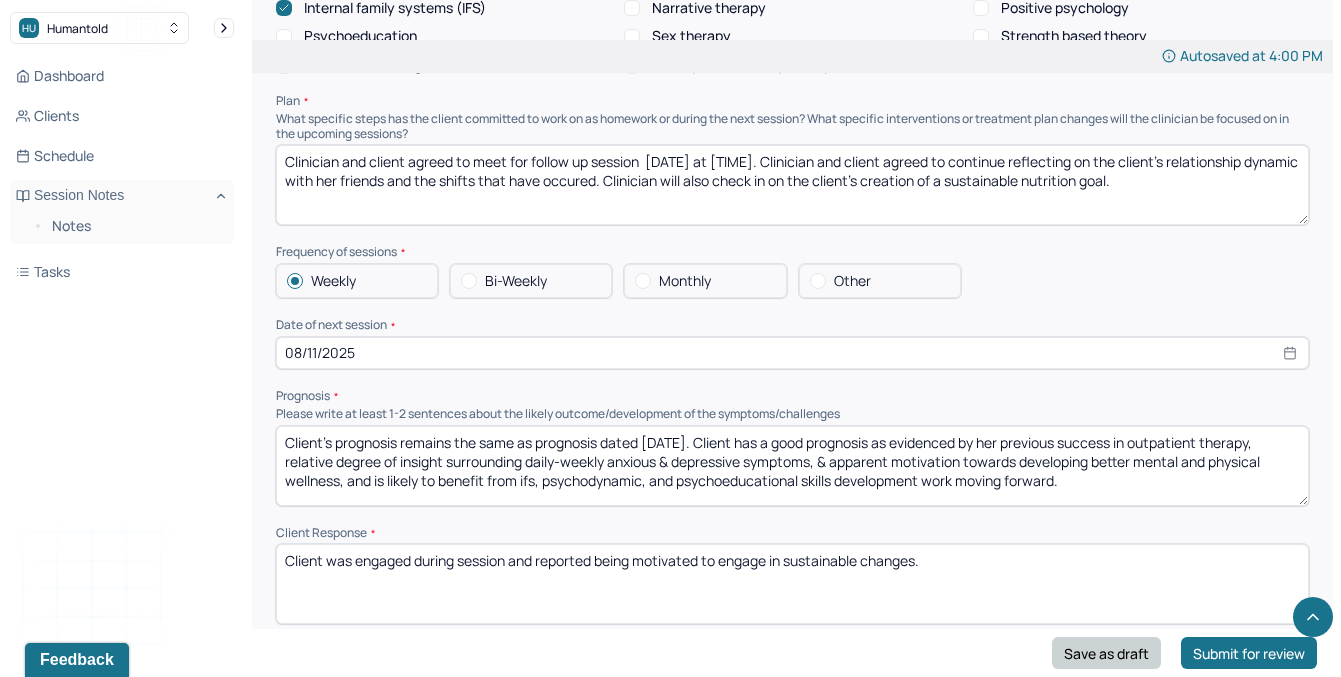 click on "Save as draft" at bounding box center (1106, 653) 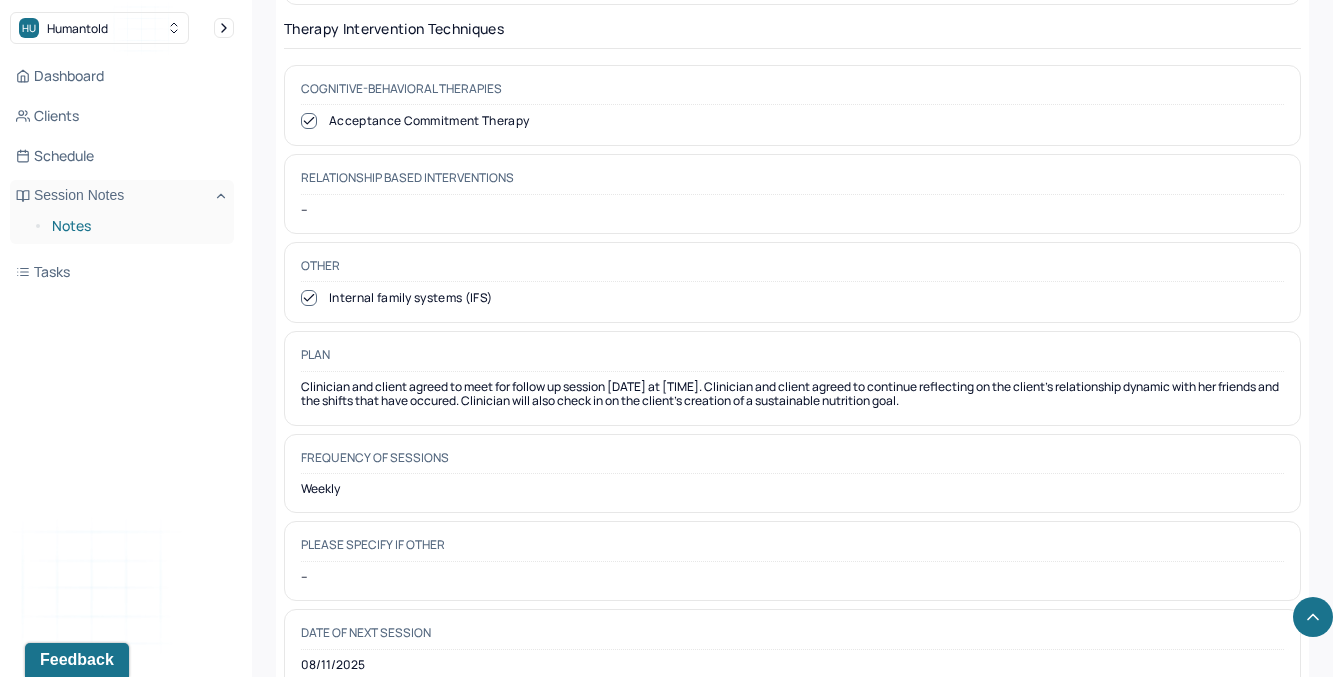 click on "Notes" at bounding box center (135, 226) 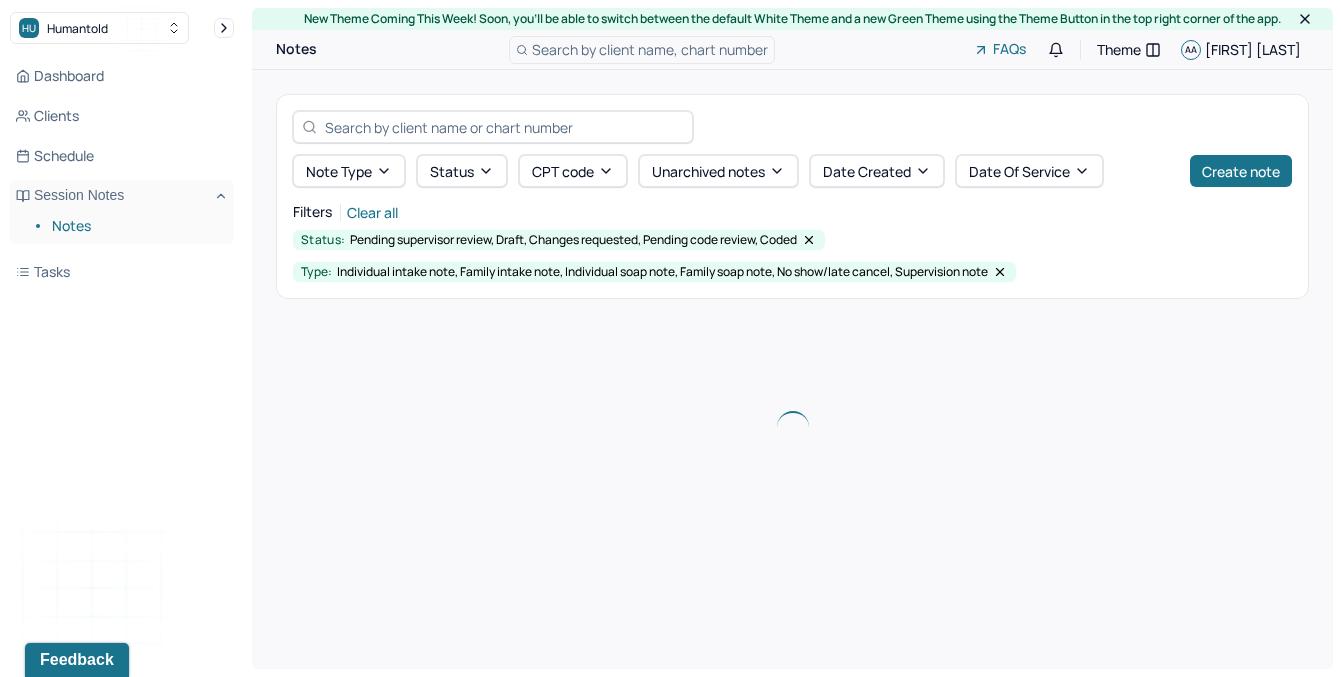 scroll, scrollTop: 0, scrollLeft: 0, axis: both 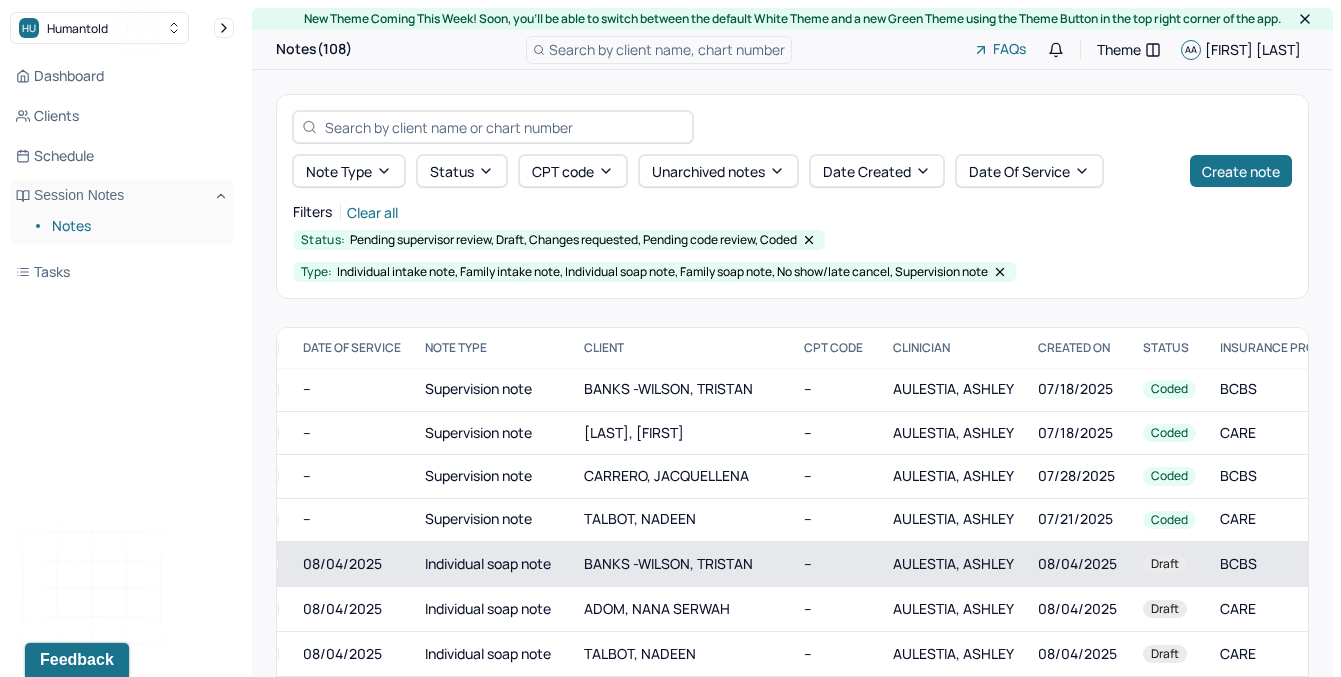 click on "BANKS -WILSON, TRISTAN" at bounding box center (668, 563) 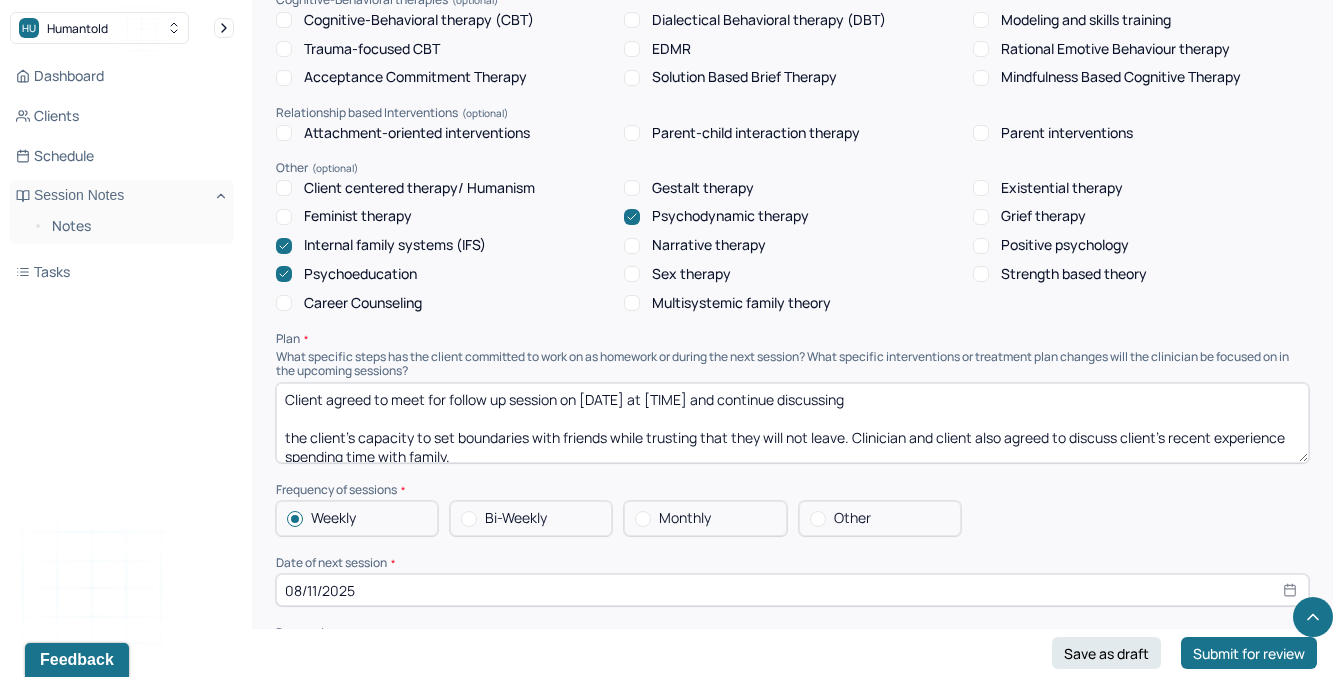scroll, scrollTop: 1816, scrollLeft: 0, axis: vertical 